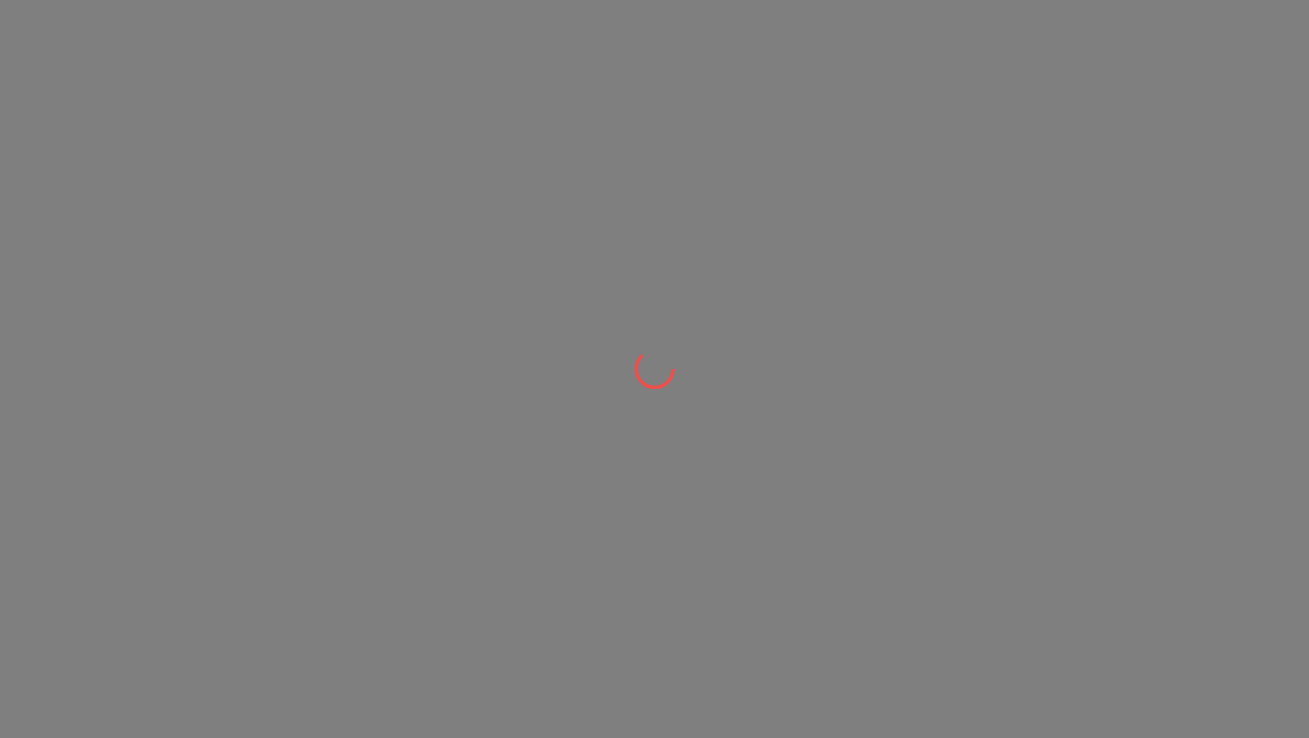 scroll, scrollTop: 0, scrollLeft: 0, axis: both 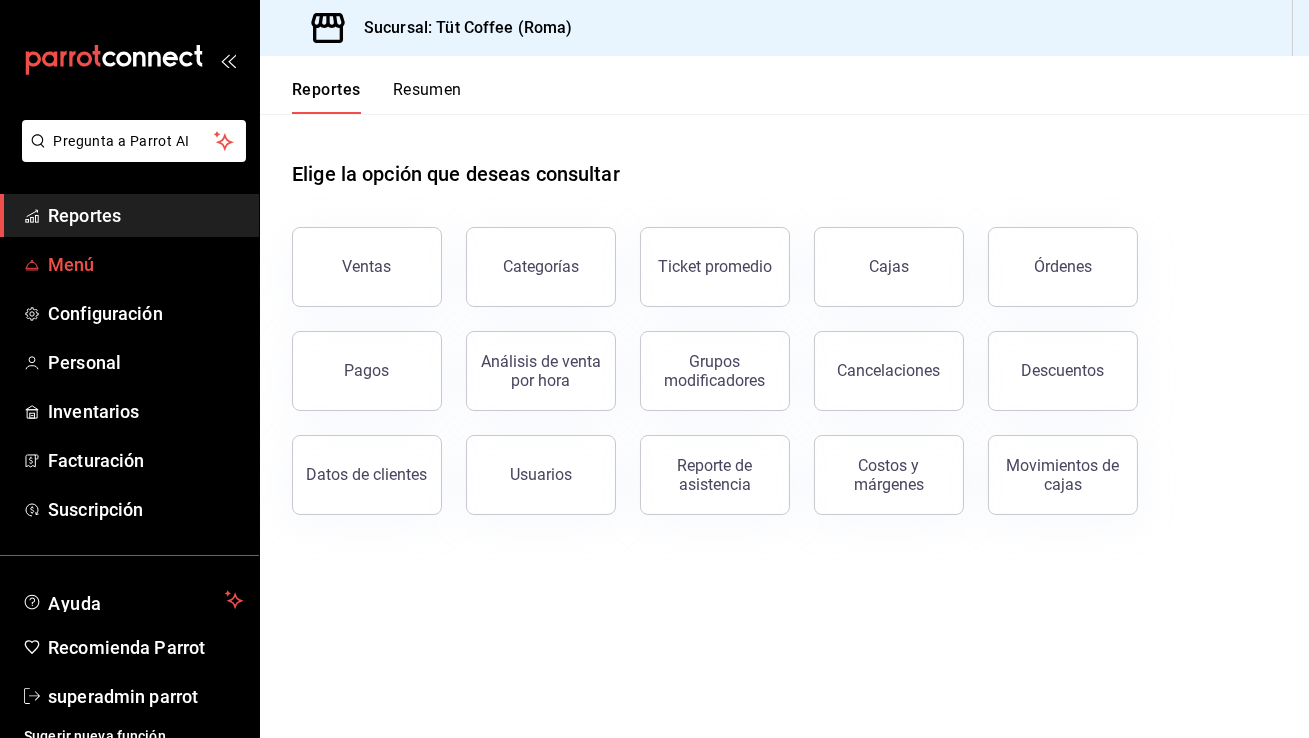 click on "Menú" at bounding box center (145, 264) 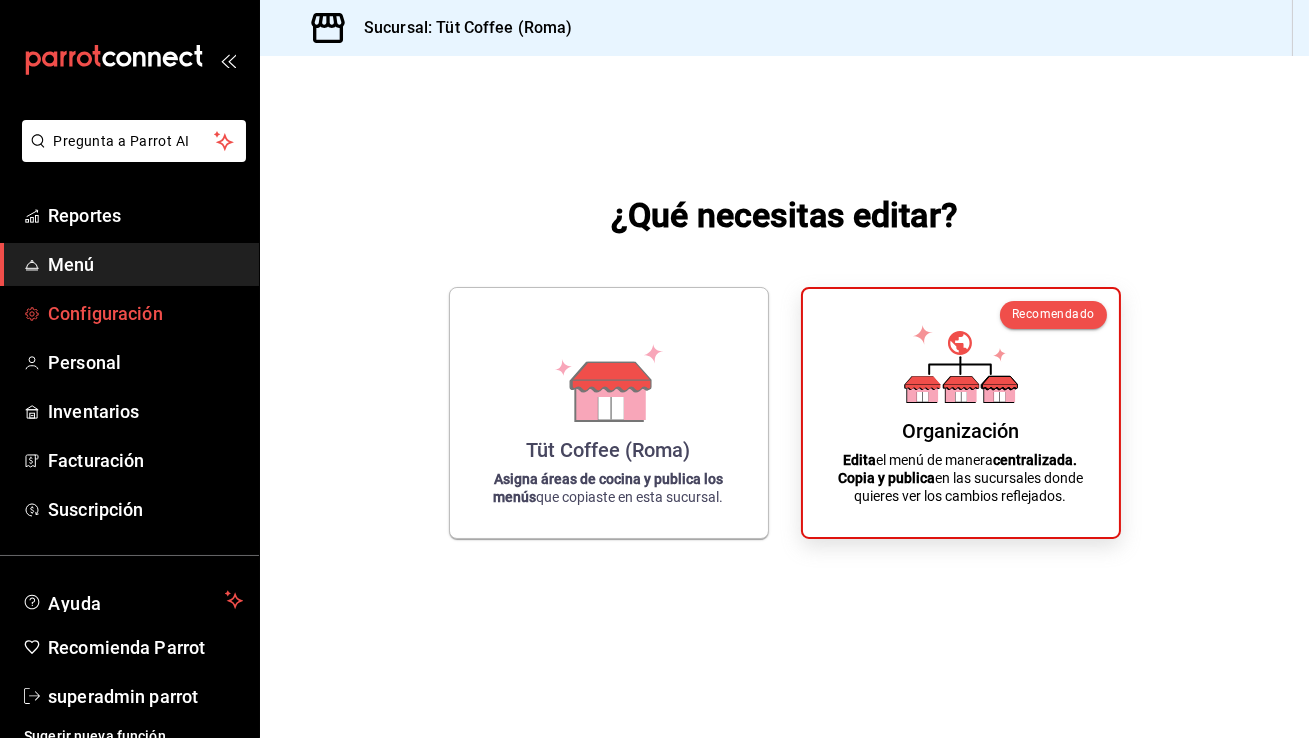 click on "Configuración" at bounding box center [145, 313] 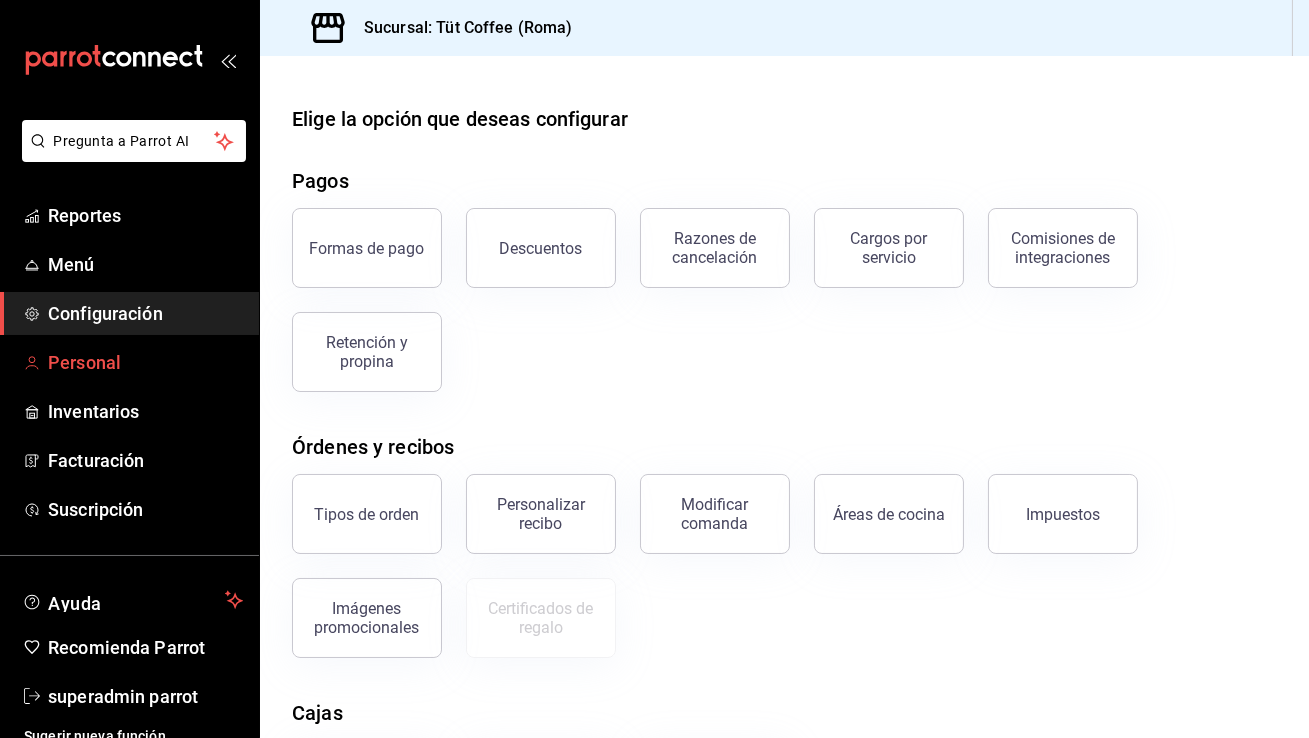 click on "Personal" at bounding box center (145, 362) 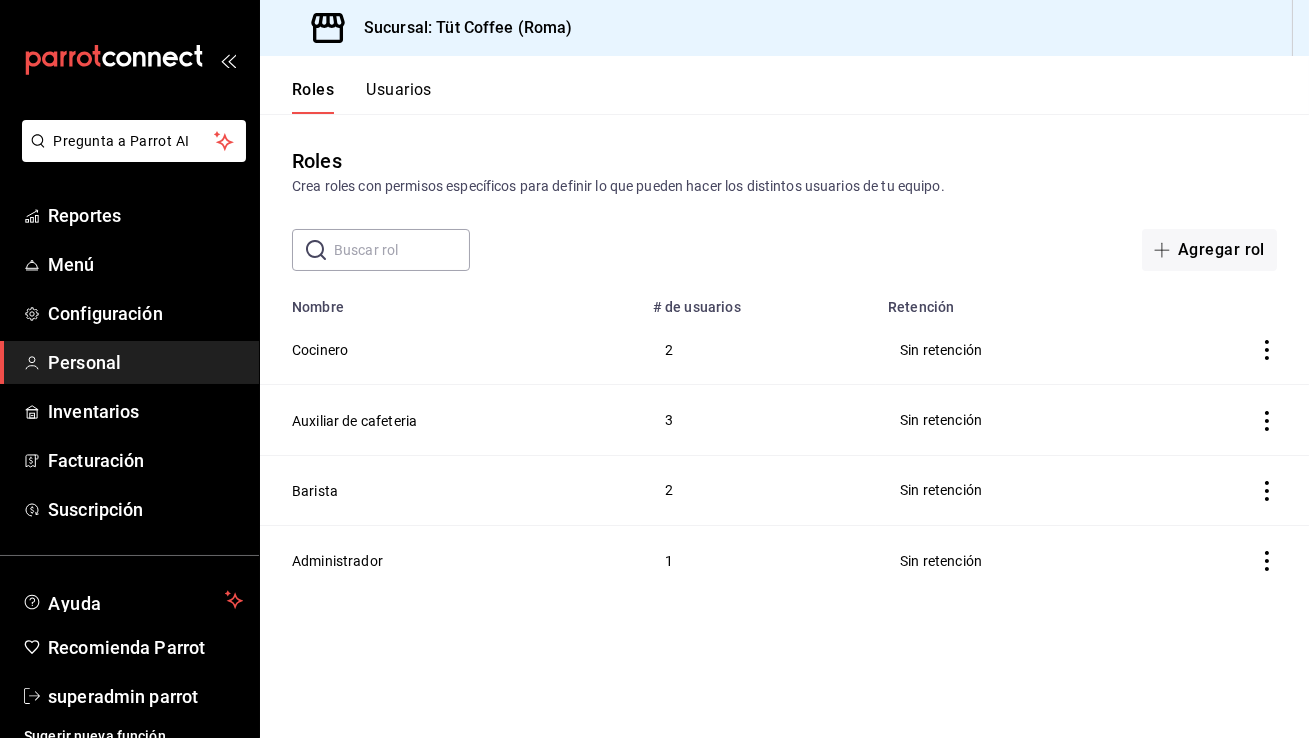 click on "Usuarios" at bounding box center (399, 97) 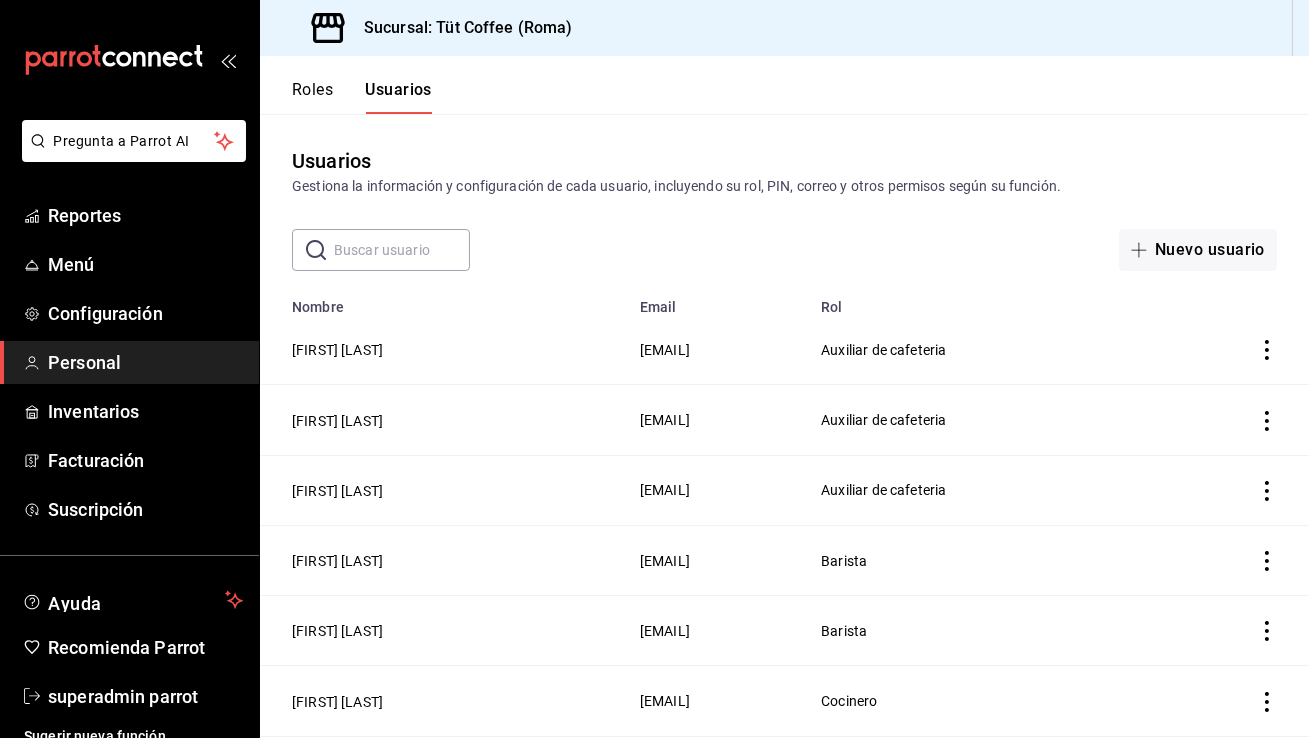 scroll, scrollTop: 204, scrollLeft: 0, axis: vertical 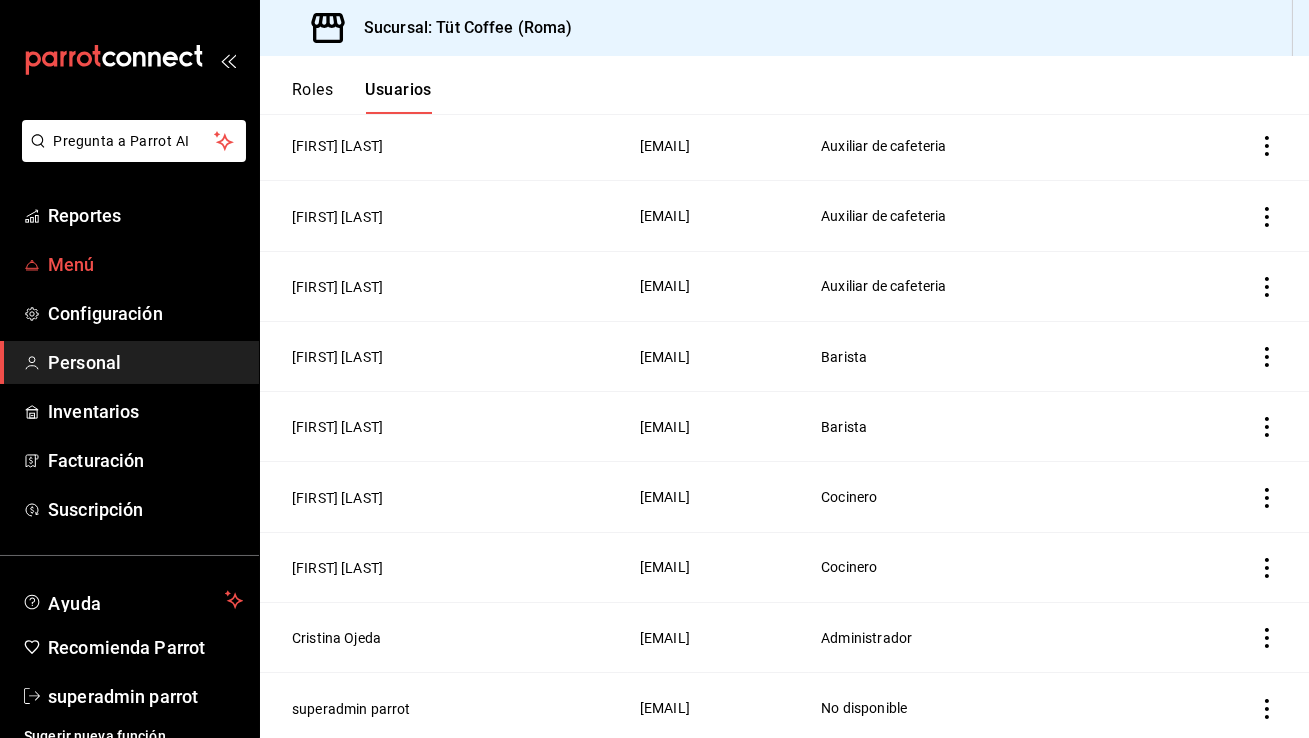 click on "Menú" at bounding box center [145, 264] 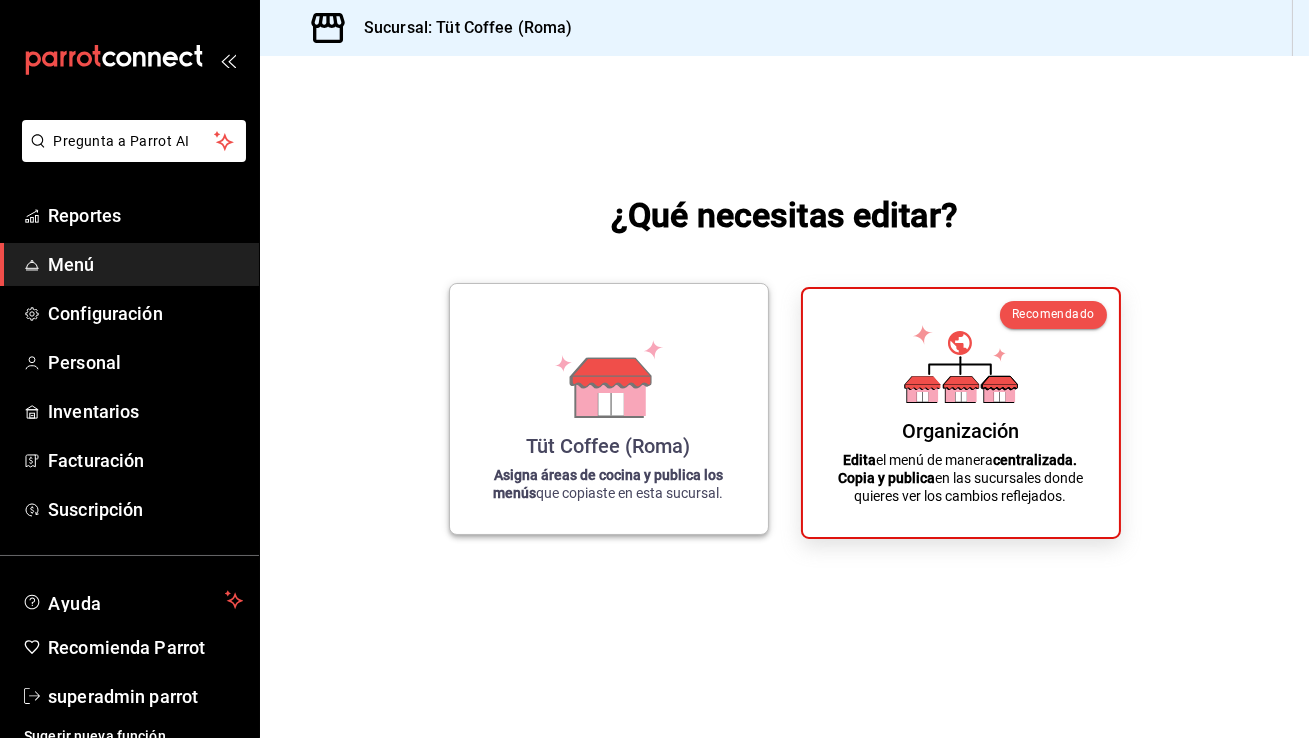 click on "Tüt Coffee (Roma) Asigna áreas de cocina y publica los menús  que copiaste en esta sucursal." at bounding box center (609, 409) 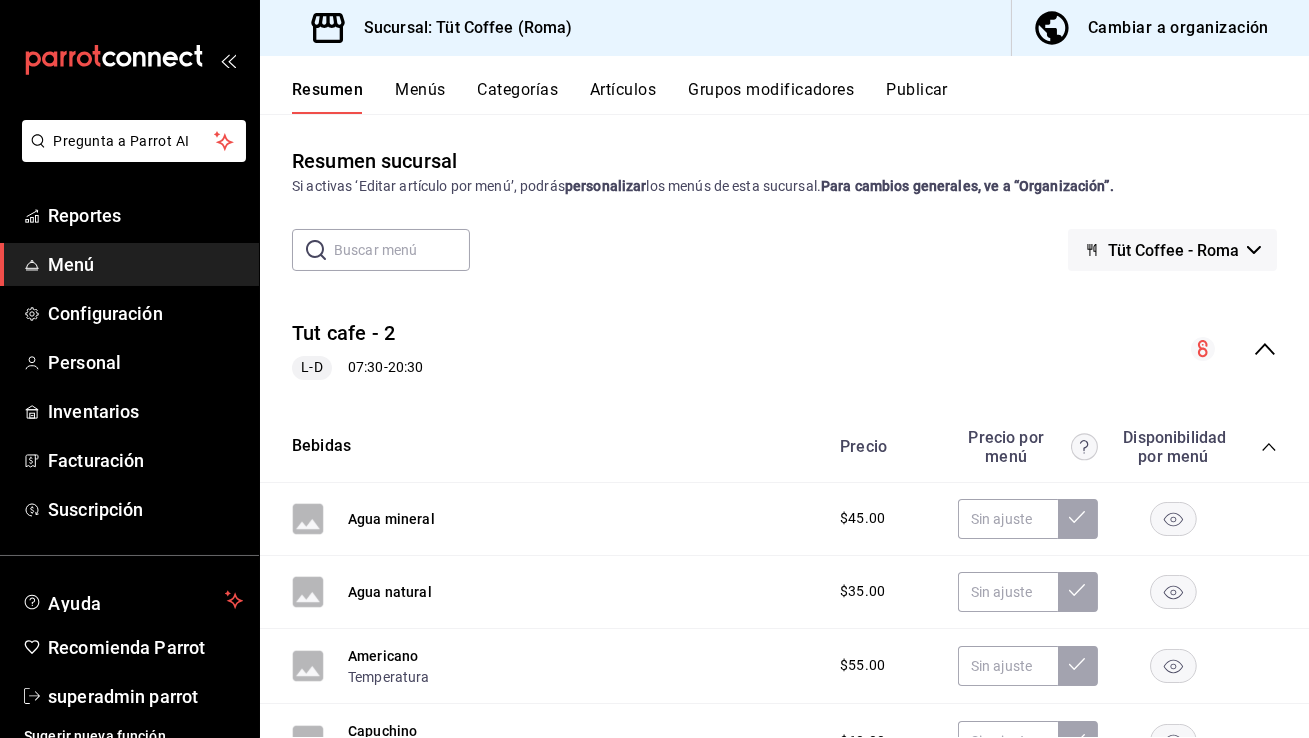 click on "Resumen Menús Categorías Artículos Grupos modificadores Publicar" at bounding box center (800, 97) 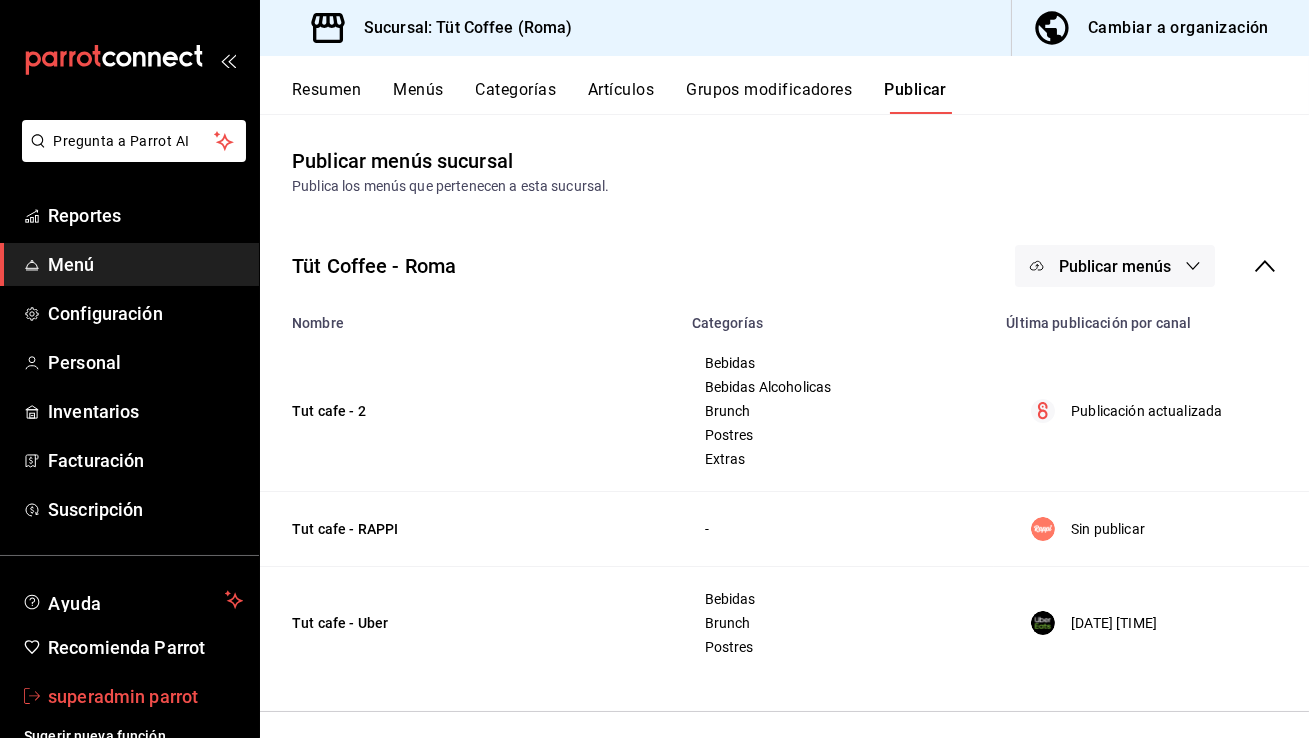 click on "superadmin parrot" at bounding box center (145, 696) 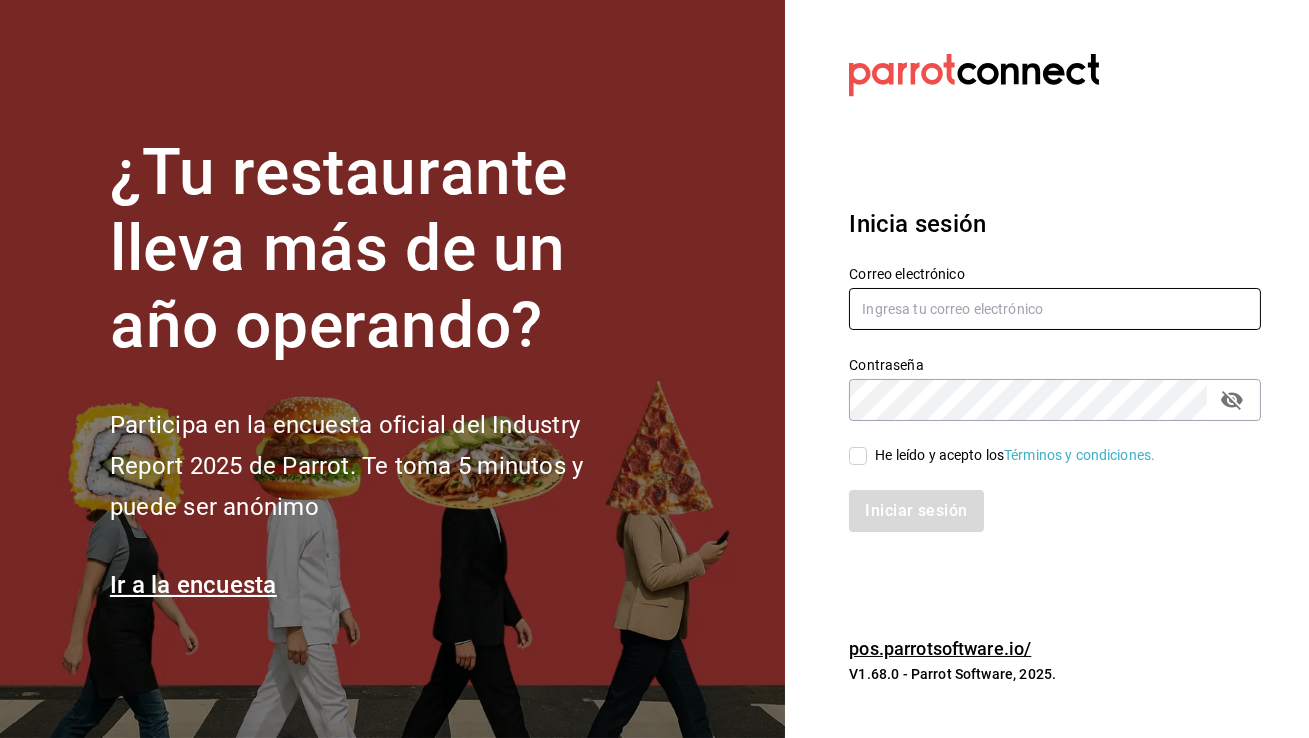 click at bounding box center [1055, 309] 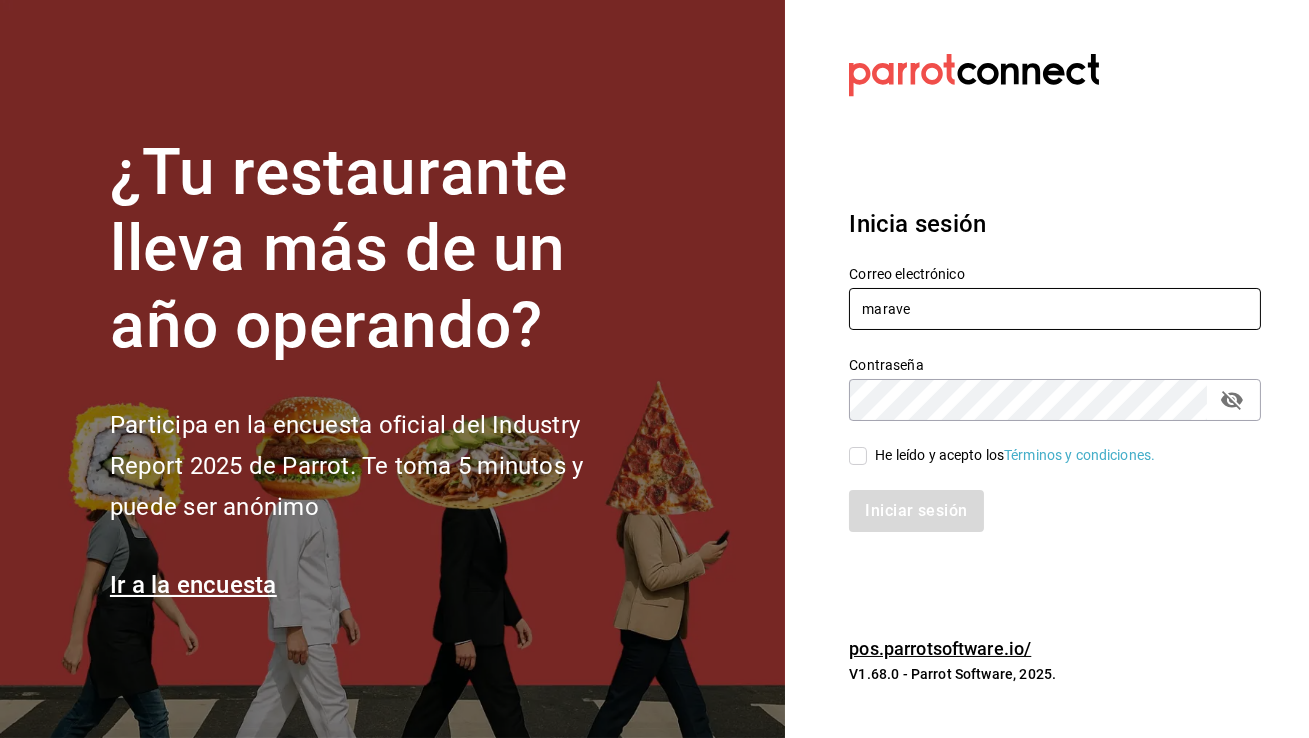 type on "[EMAIL]" 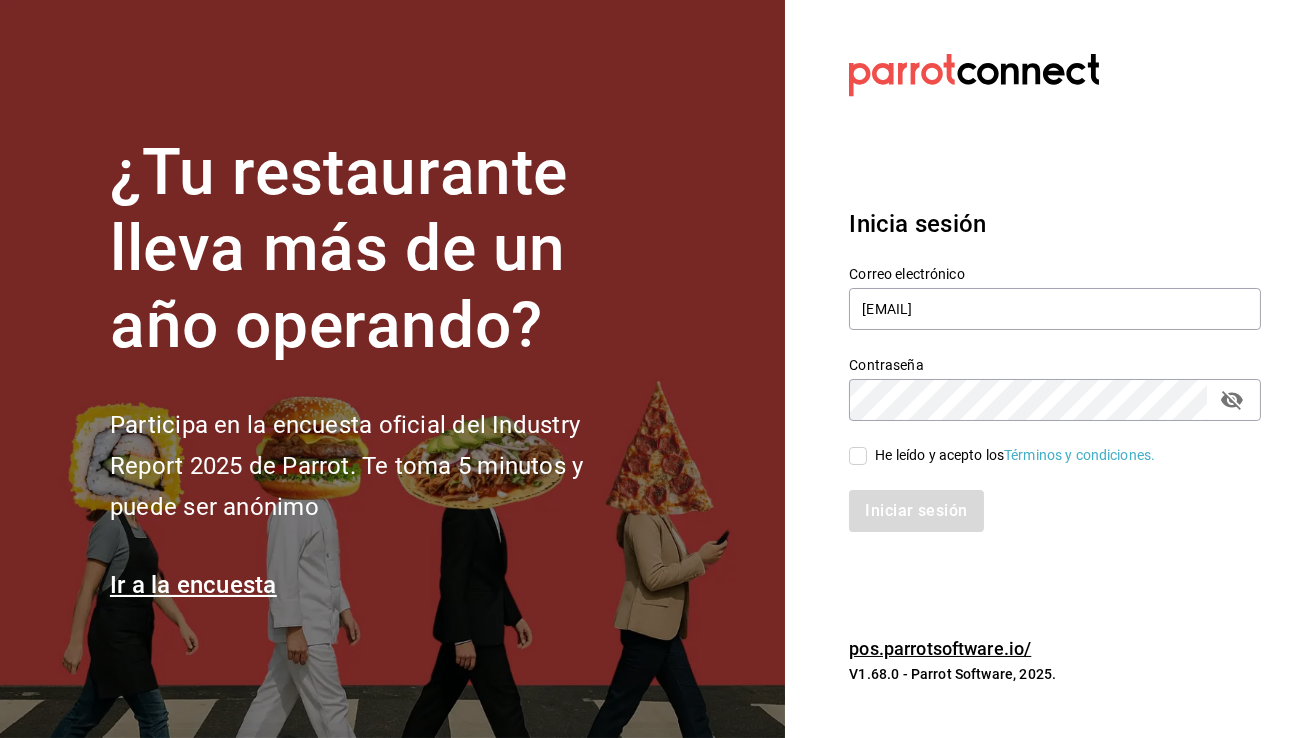click on "He leído y acepto los  Términos y condiciones." at bounding box center (858, 456) 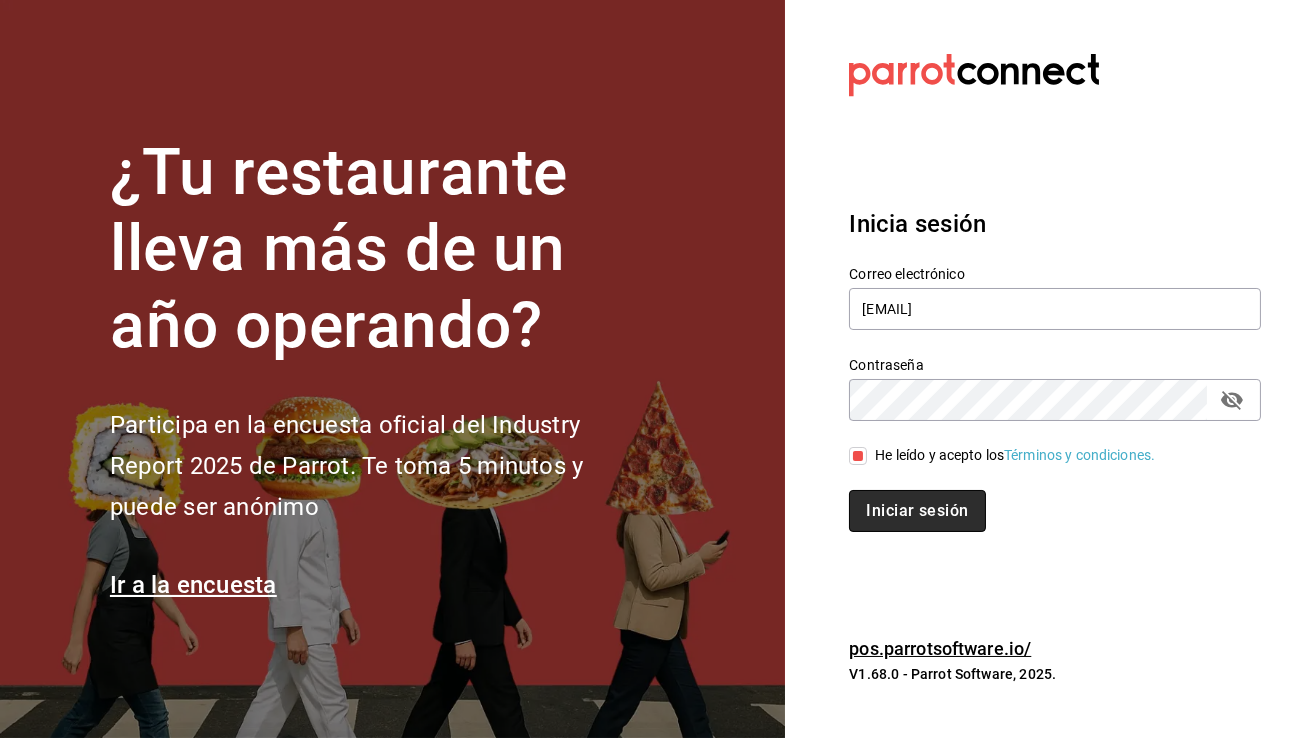 click on "Iniciar sesión" at bounding box center [917, 511] 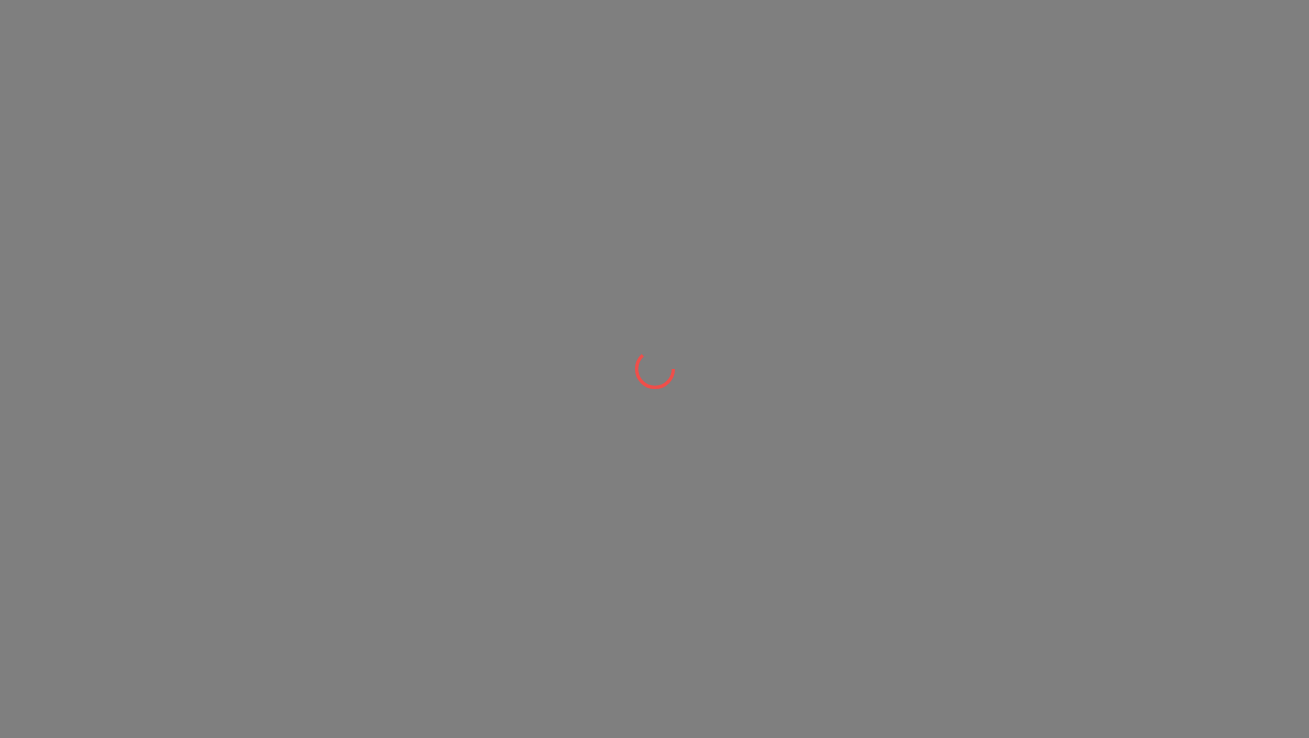 scroll, scrollTop: 0, scrollLeft: 0, axis: both 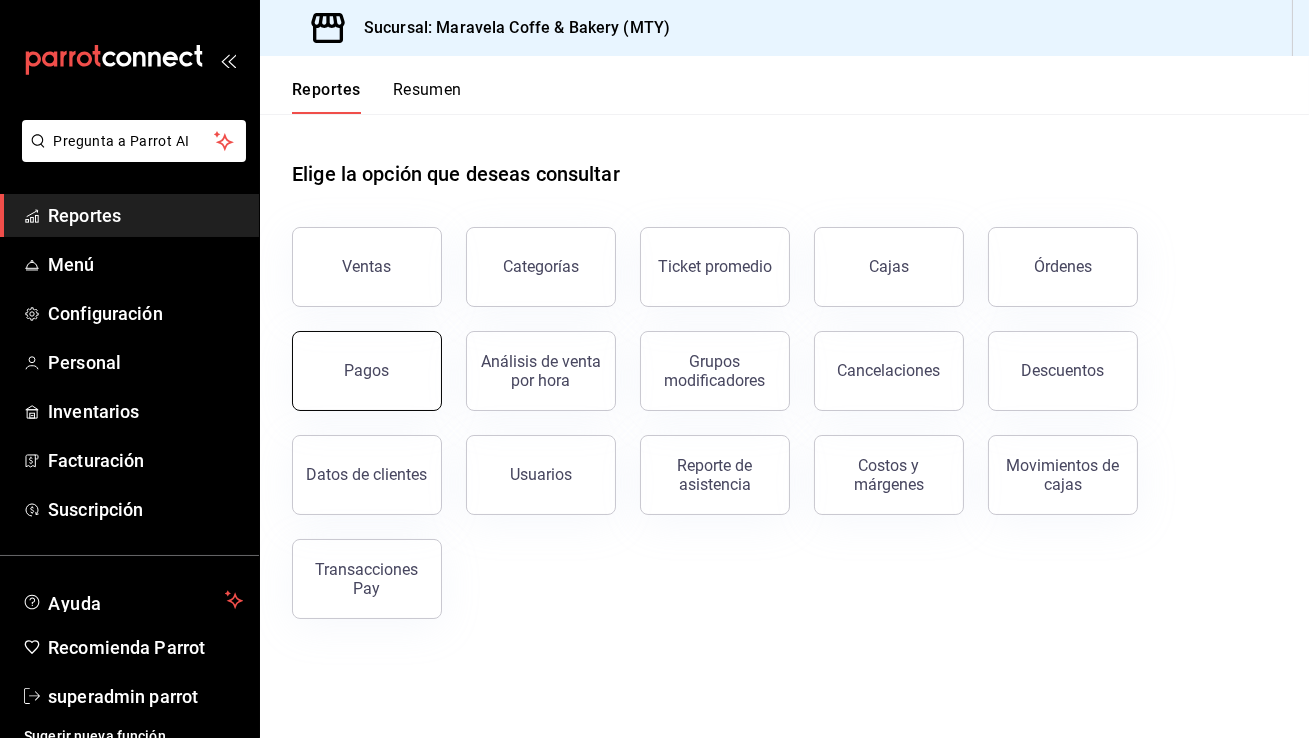 click on "Pagos" at bounding box center [355, 359] 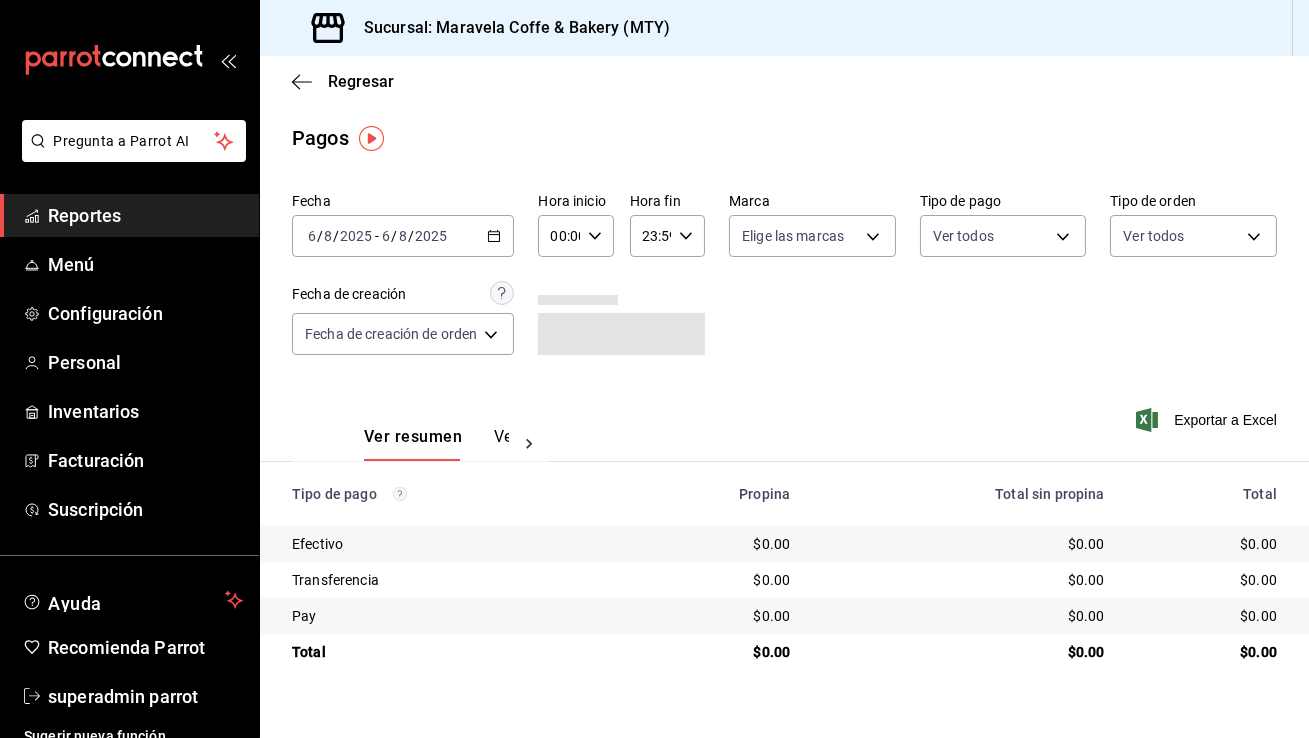 click on "2025-08-06 6 / 8 / 2025 - 2025-08-06 6 / 8 / 2025" at bounding box center (403, 236) 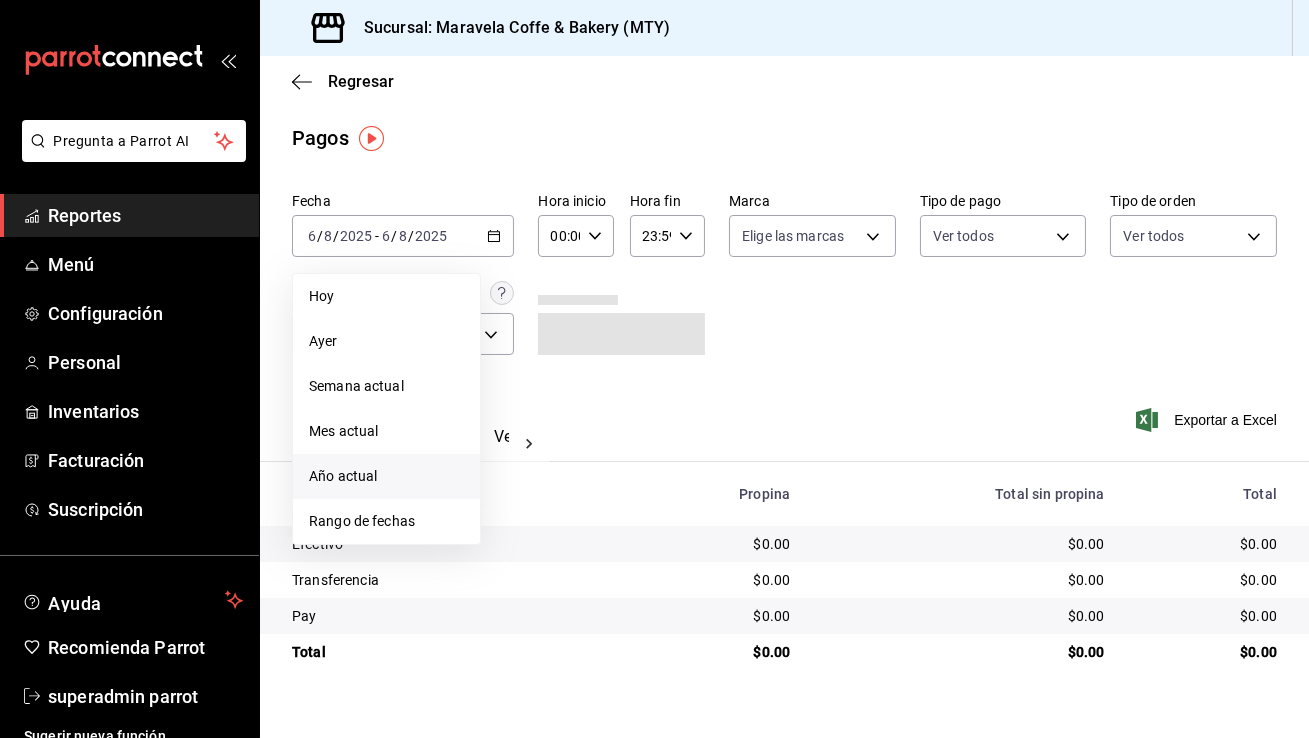 click on "Año actual" at bounding box center (386, 476) 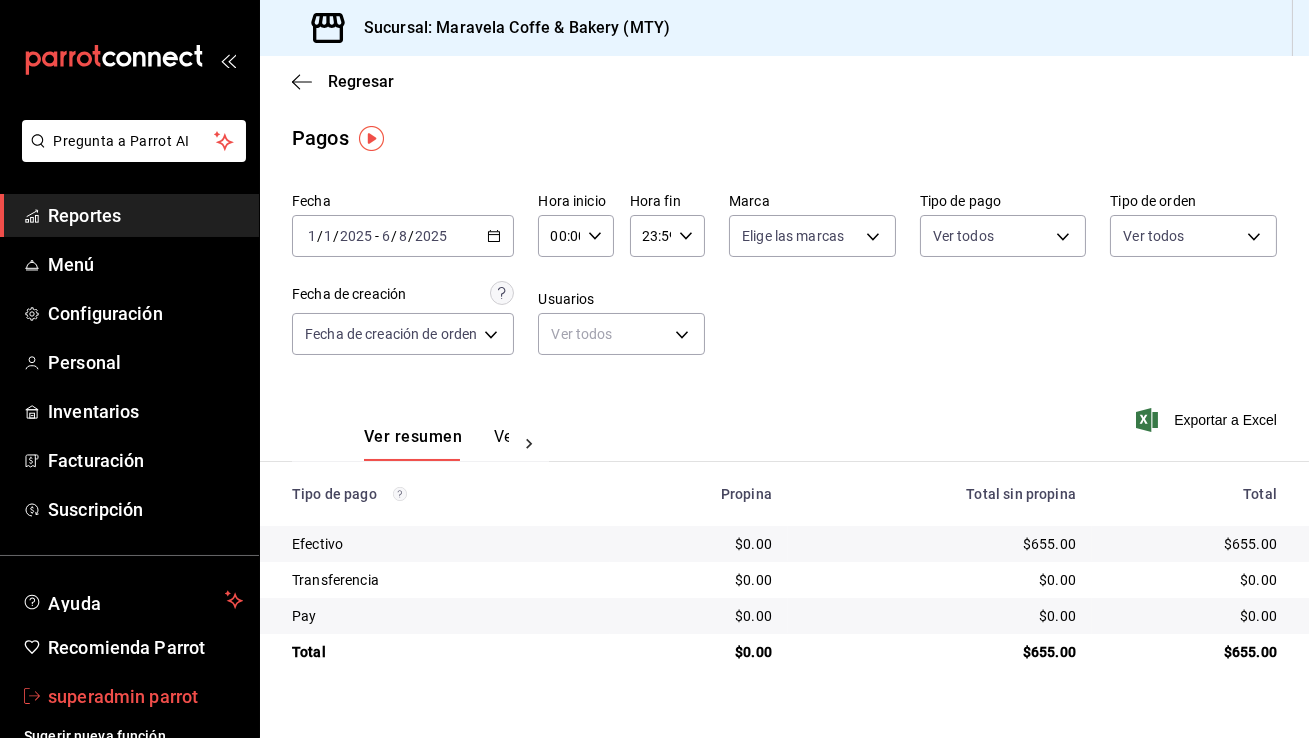 click on "superadmin parrot" at bounding box center [145, 696] 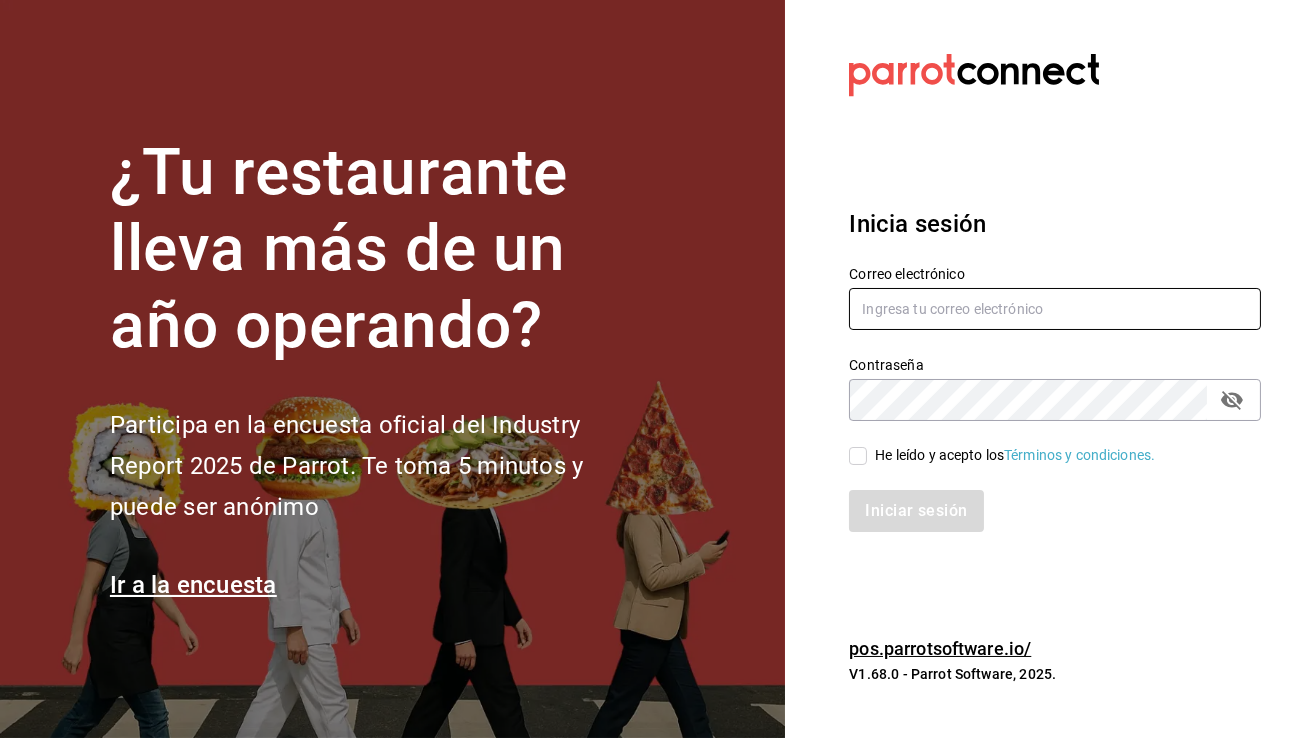 click at bounding box center (1055, 309) 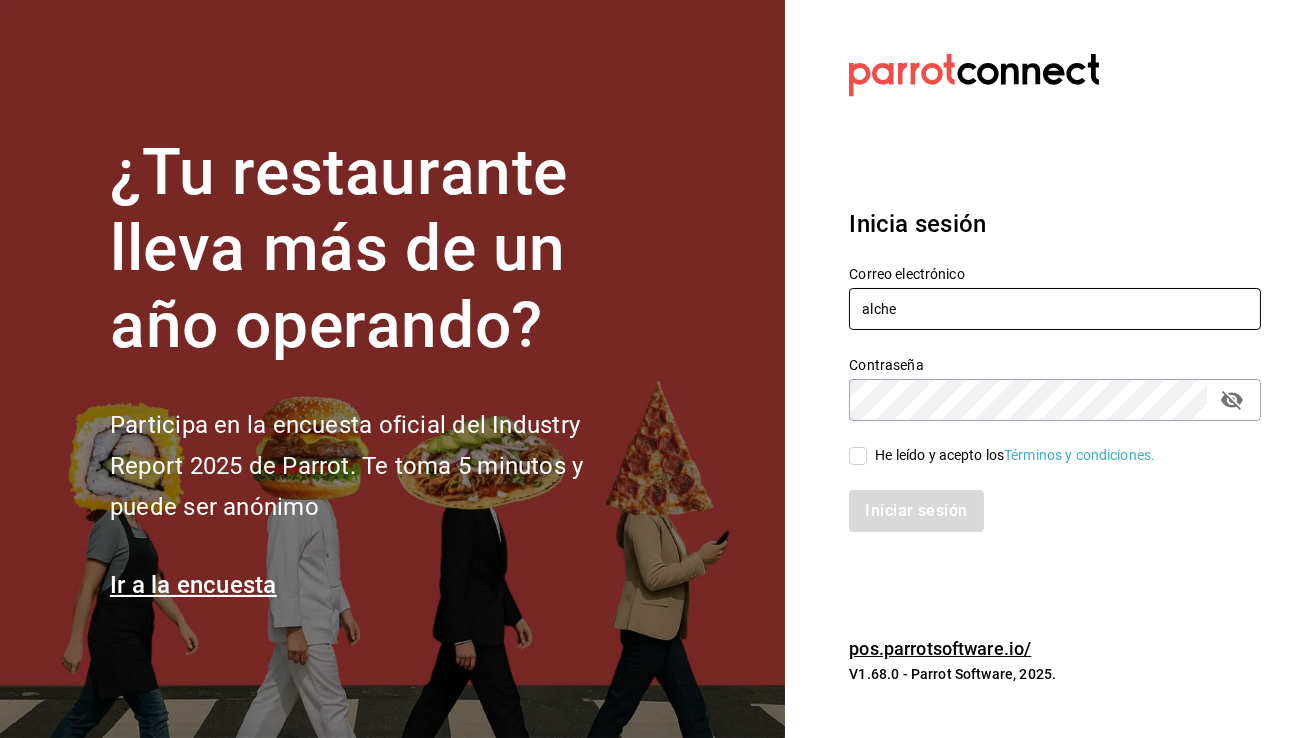 type on "alchemycoffeelab@mty.com" 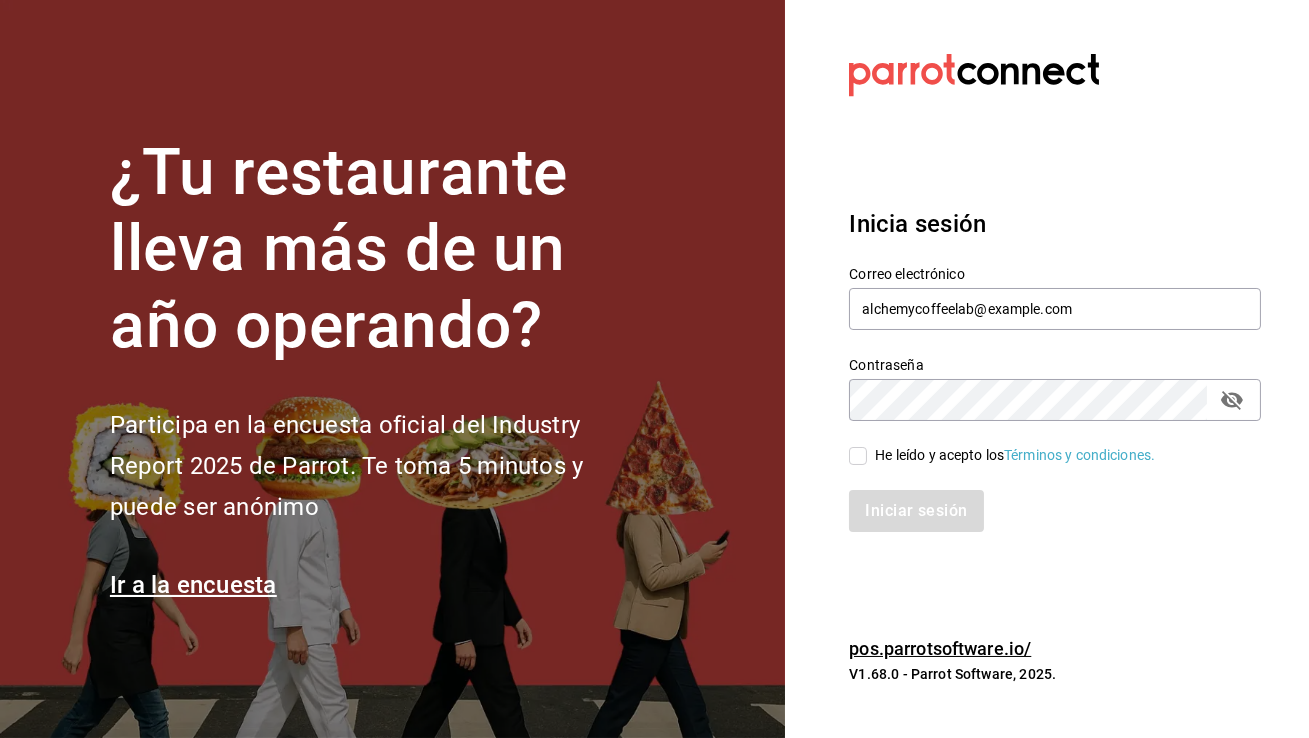 click on "He leído y acepto los  Términos y condiciones." at bounding box center [858, 456] 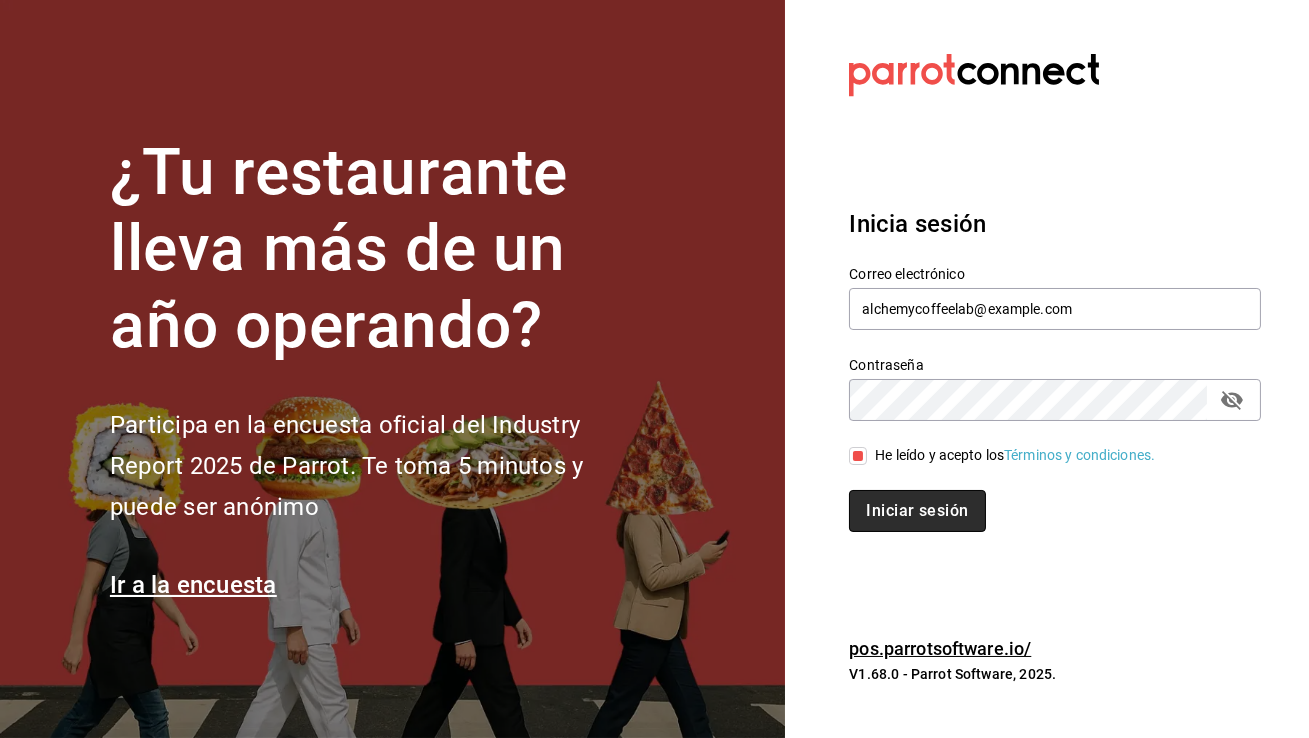 click on "Iniciar sesión" at bounding box center [917, 511] 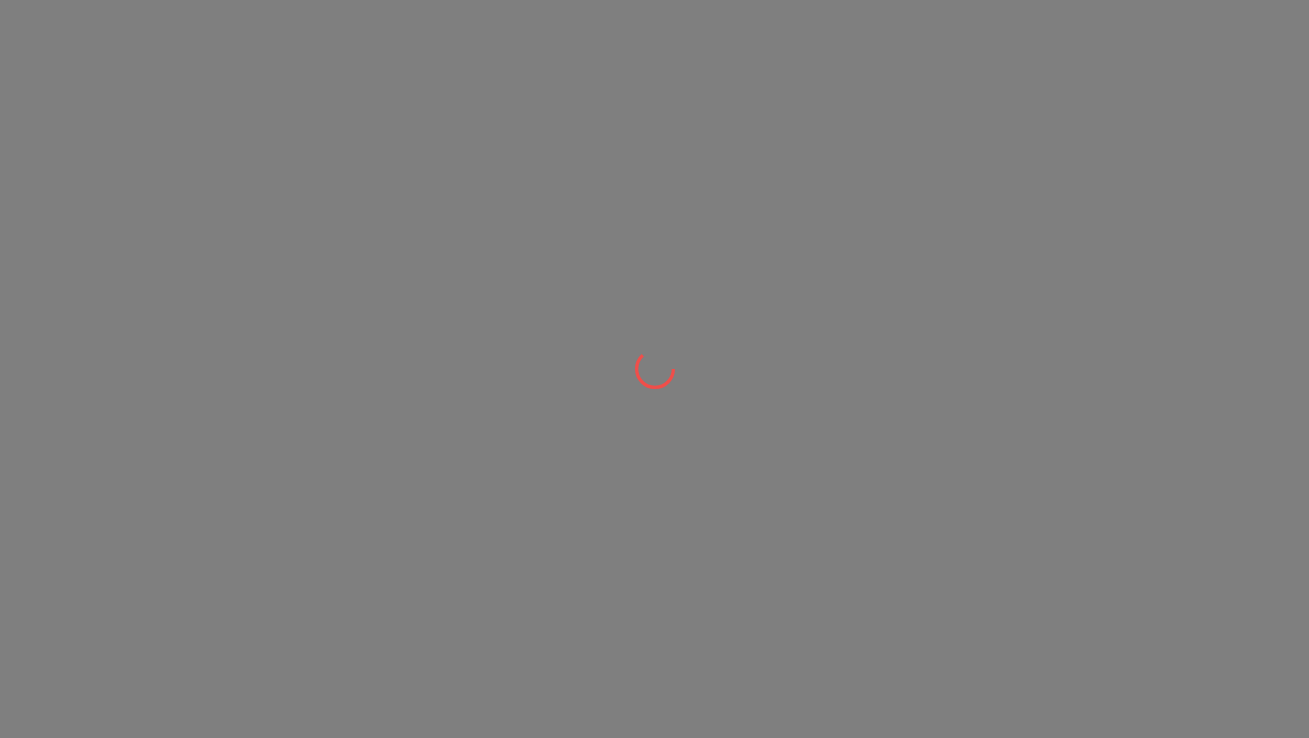 scroll, scrollTop: 0, scrollLeft: 0, axis: both 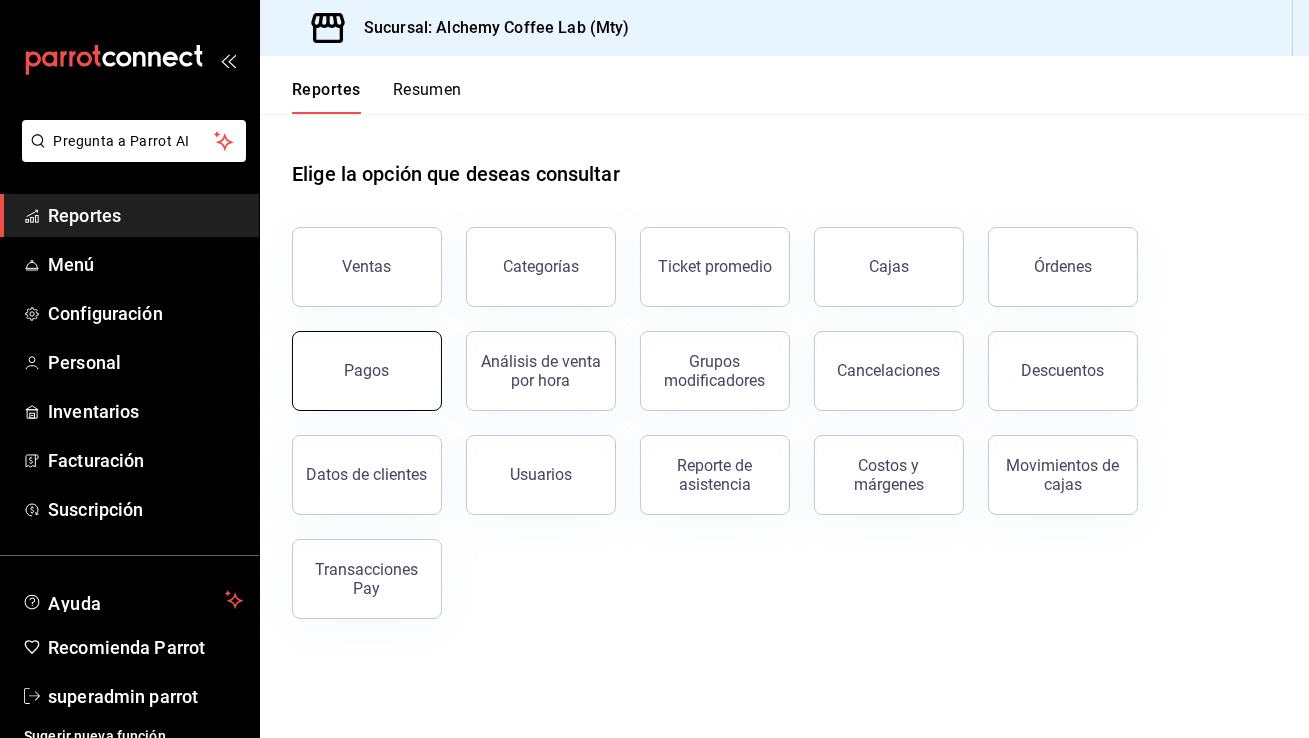 click on "Pagos" at bounding box center [367, 371] 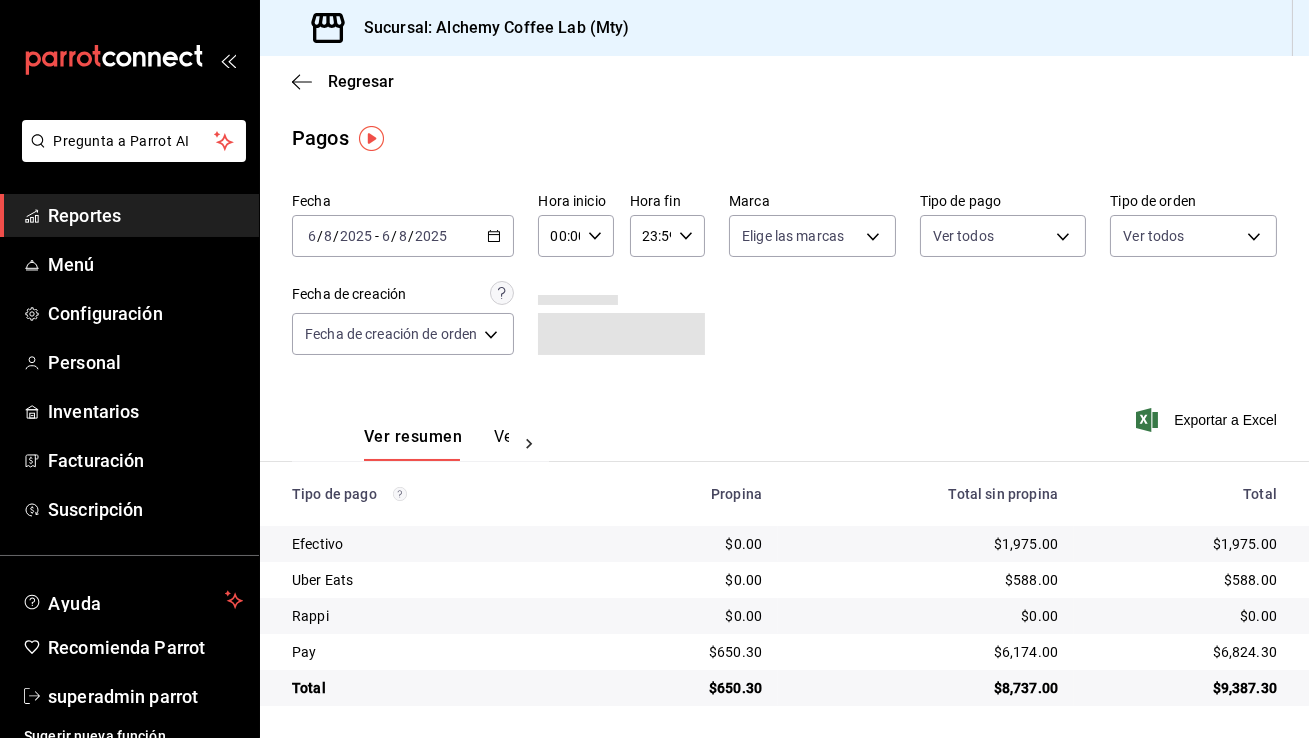 click 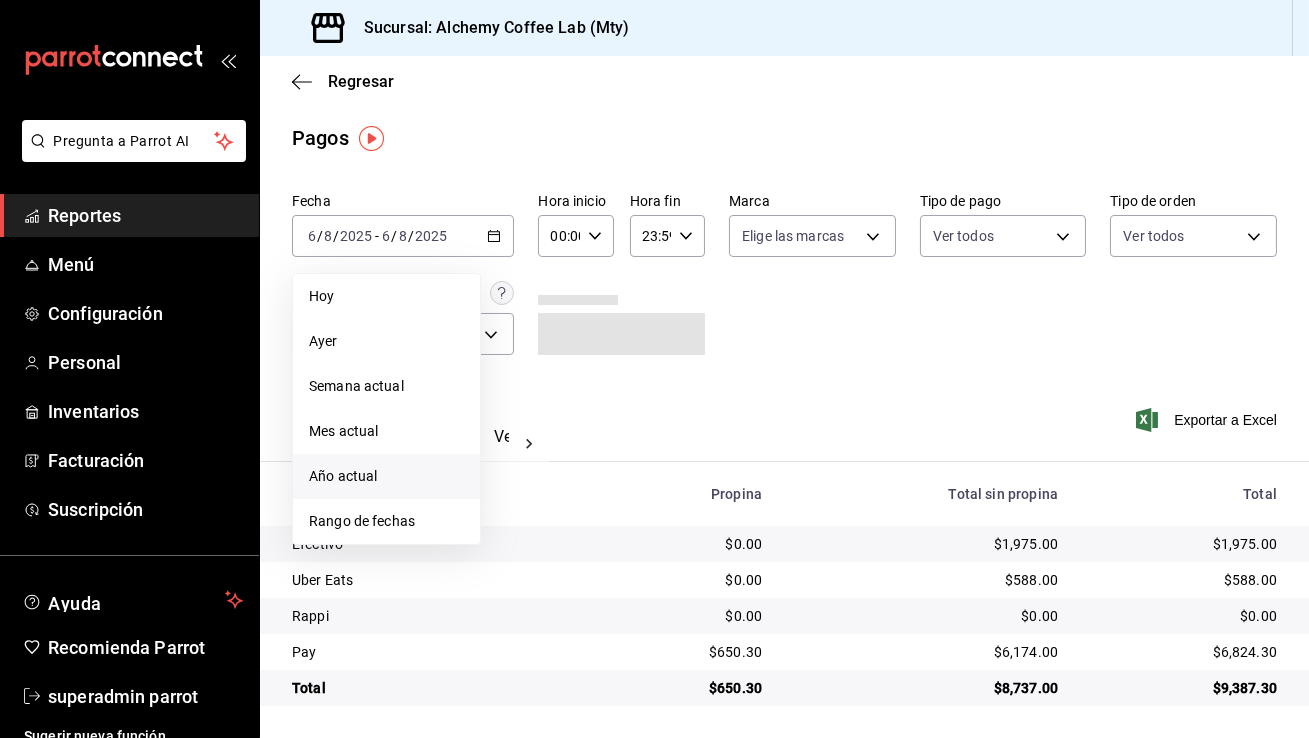 click on "Año actual" at bounding box center (386, 476) 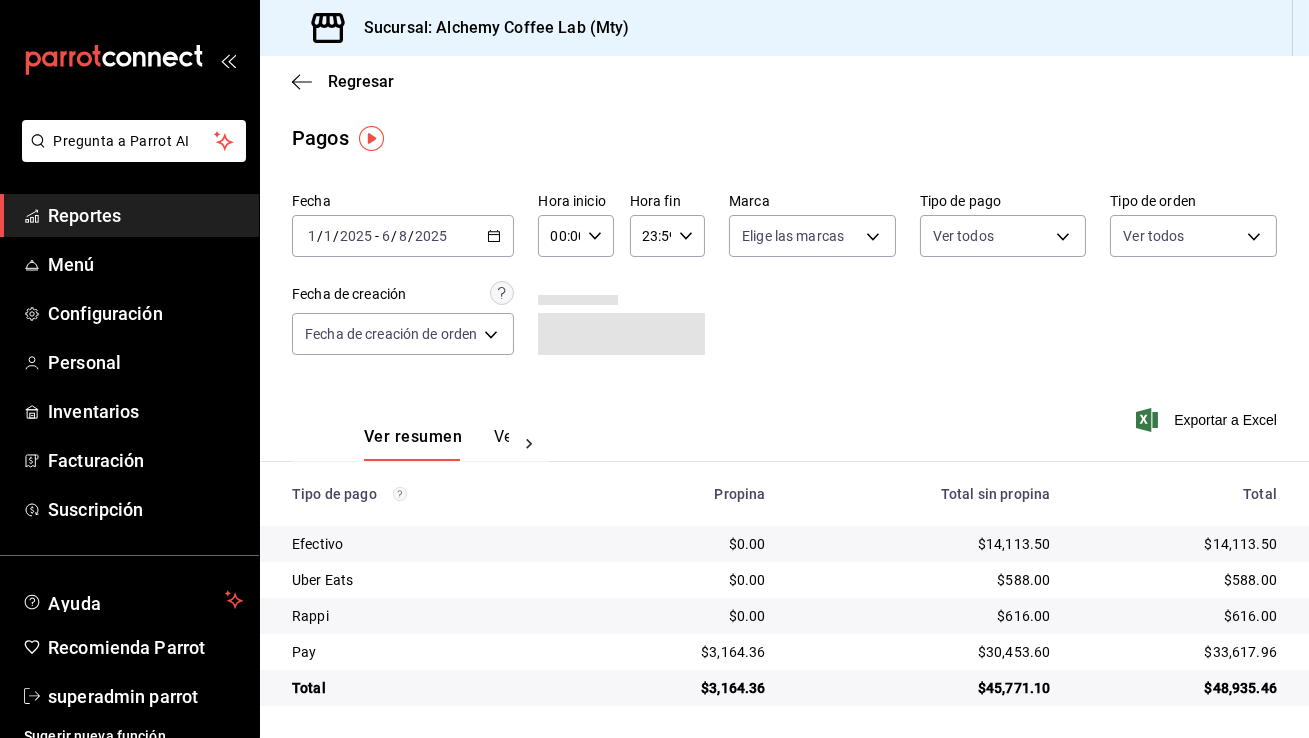 scroll, scrollTop: 0, scrollLeft: 0, axis: both 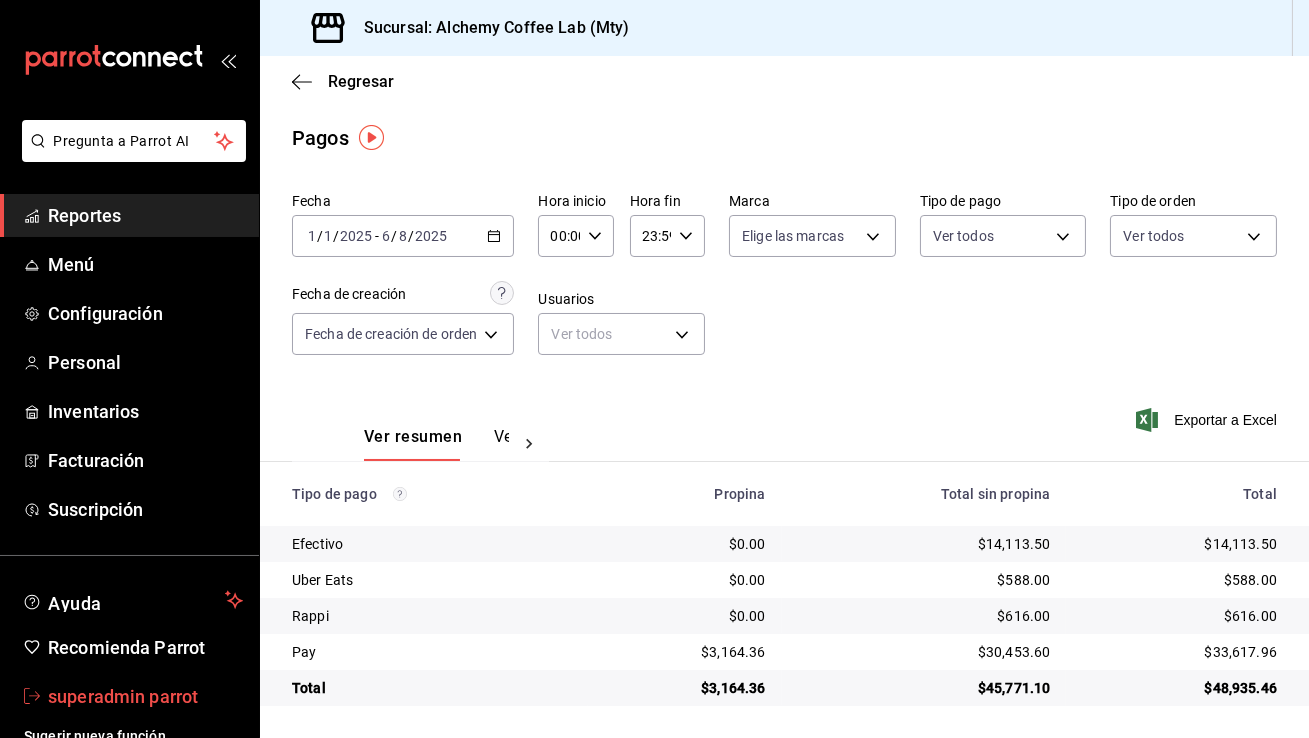 click on "superadmin parrot" at bounding box center [145, 696] 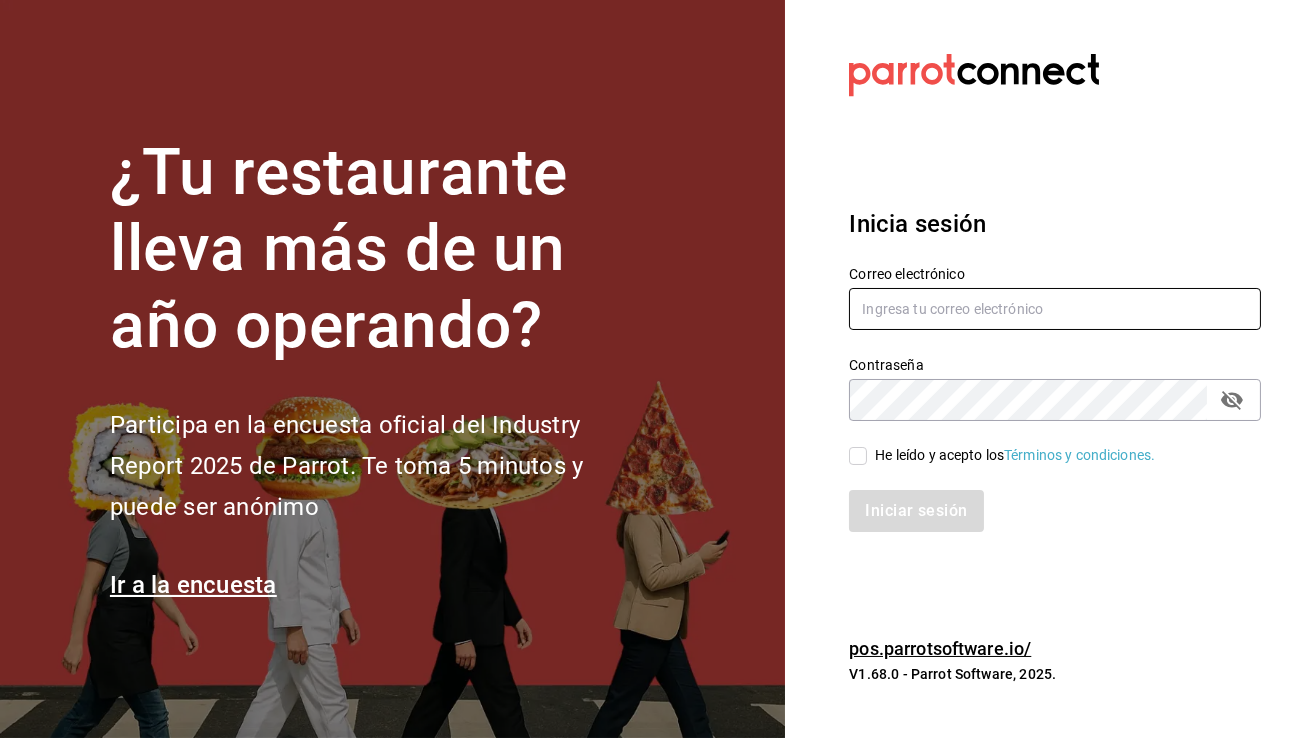 click at bounding box center (1055, 309) 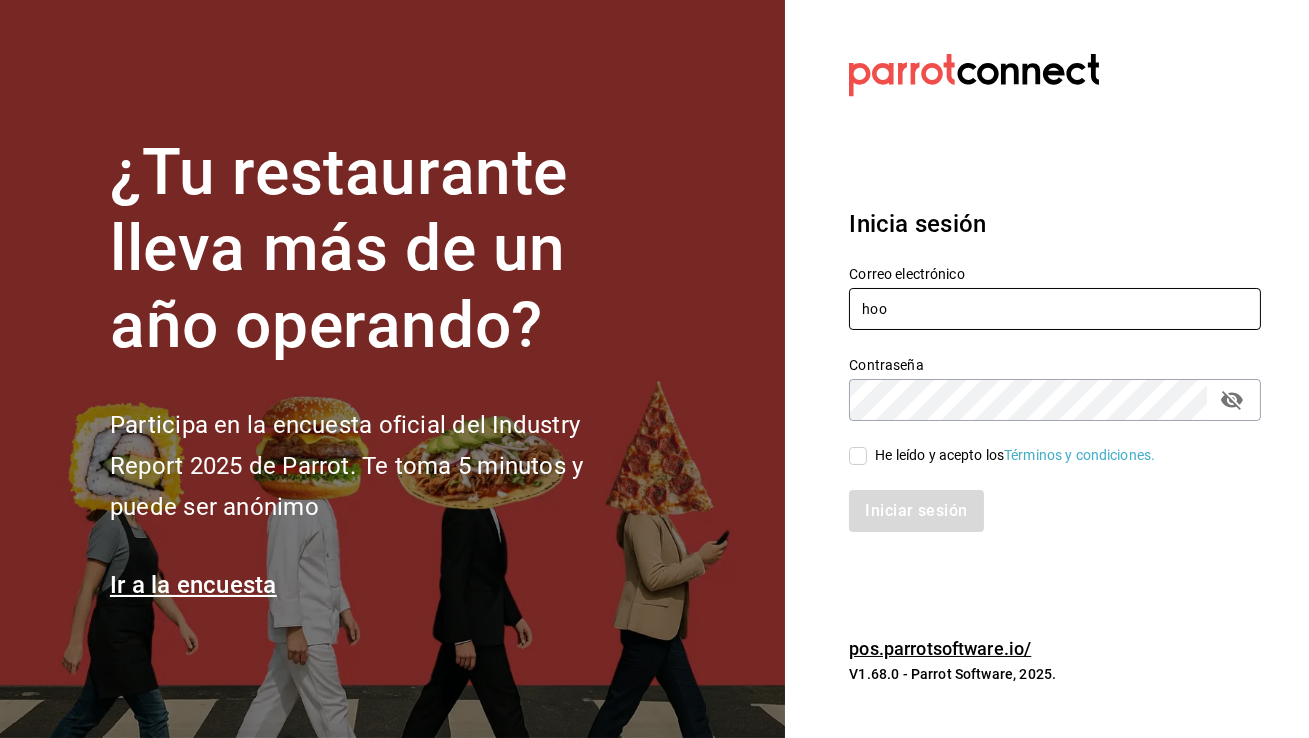 type on "hooco@cdmx.com" 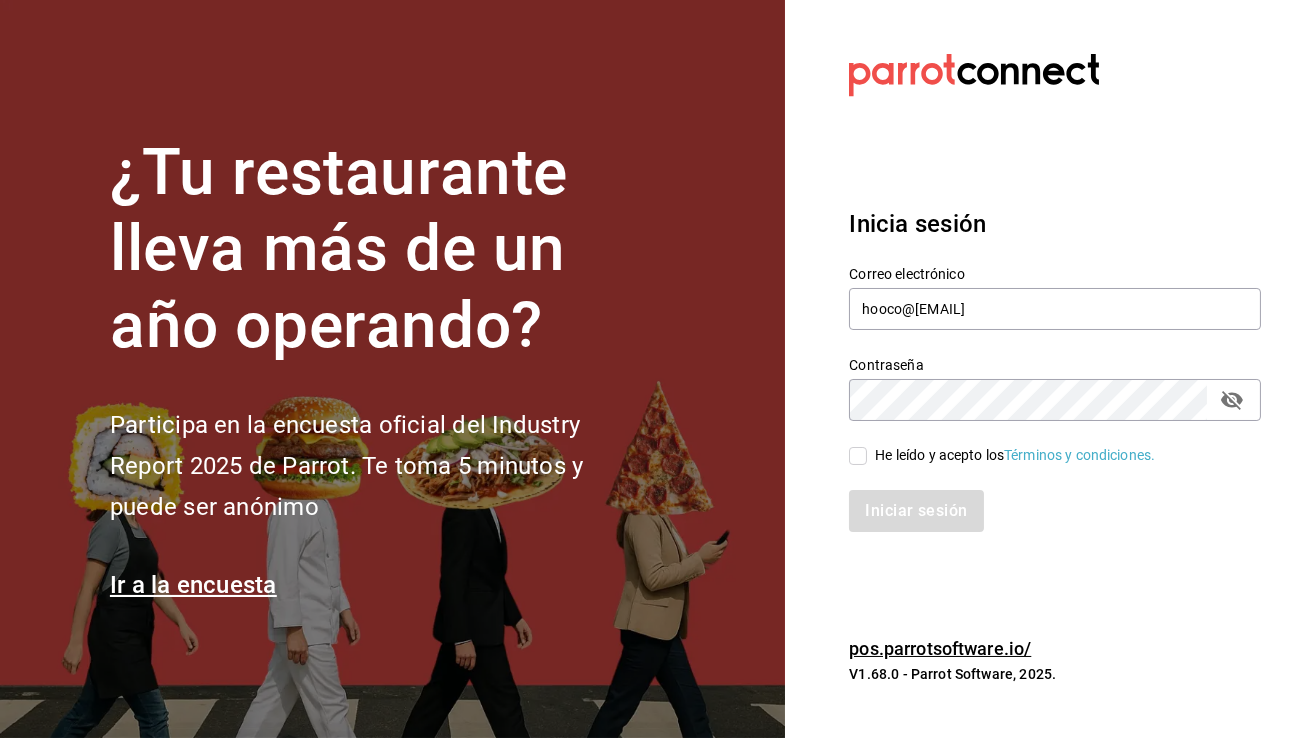 click on "He leído y acepto los  Términos y condiciones." at bounding box center (858, 456) 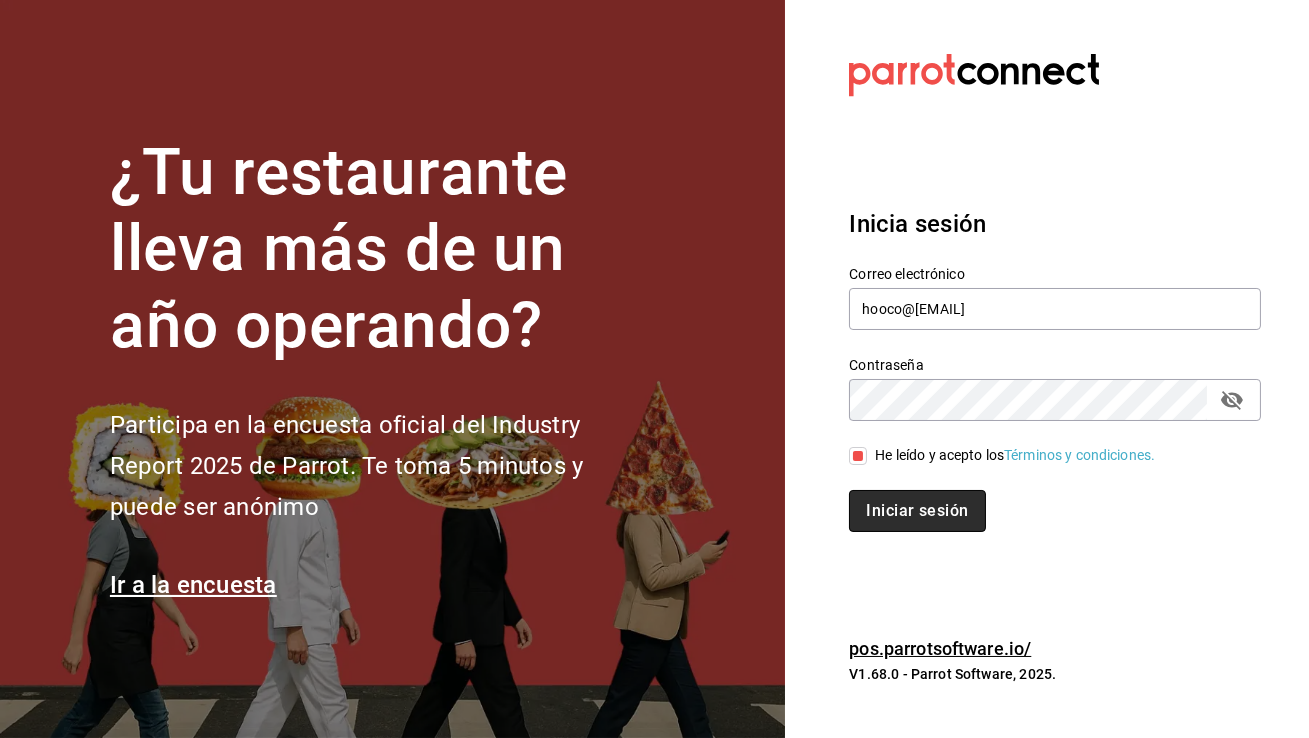 click on "Iniciar sesión" at bounding box center (917, 511) 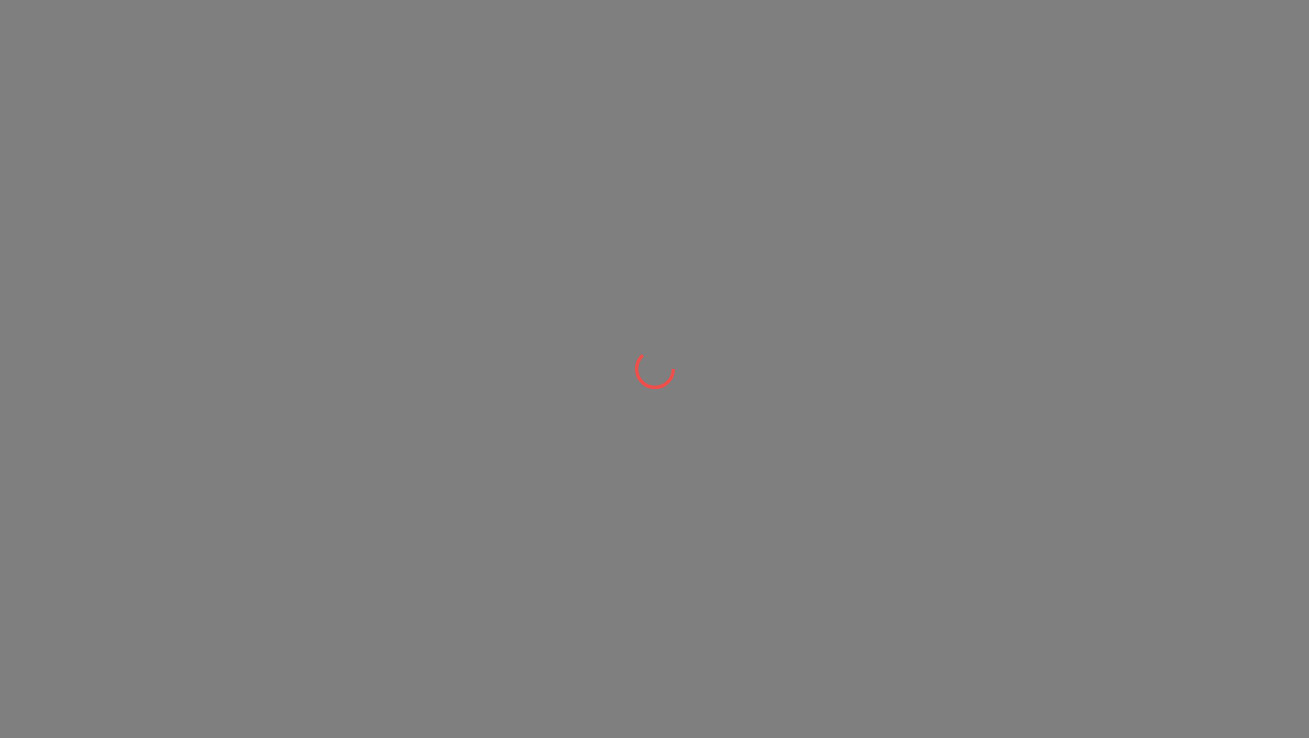 scroll, scrollTop: 0, scrollLeft: 0, axis: both 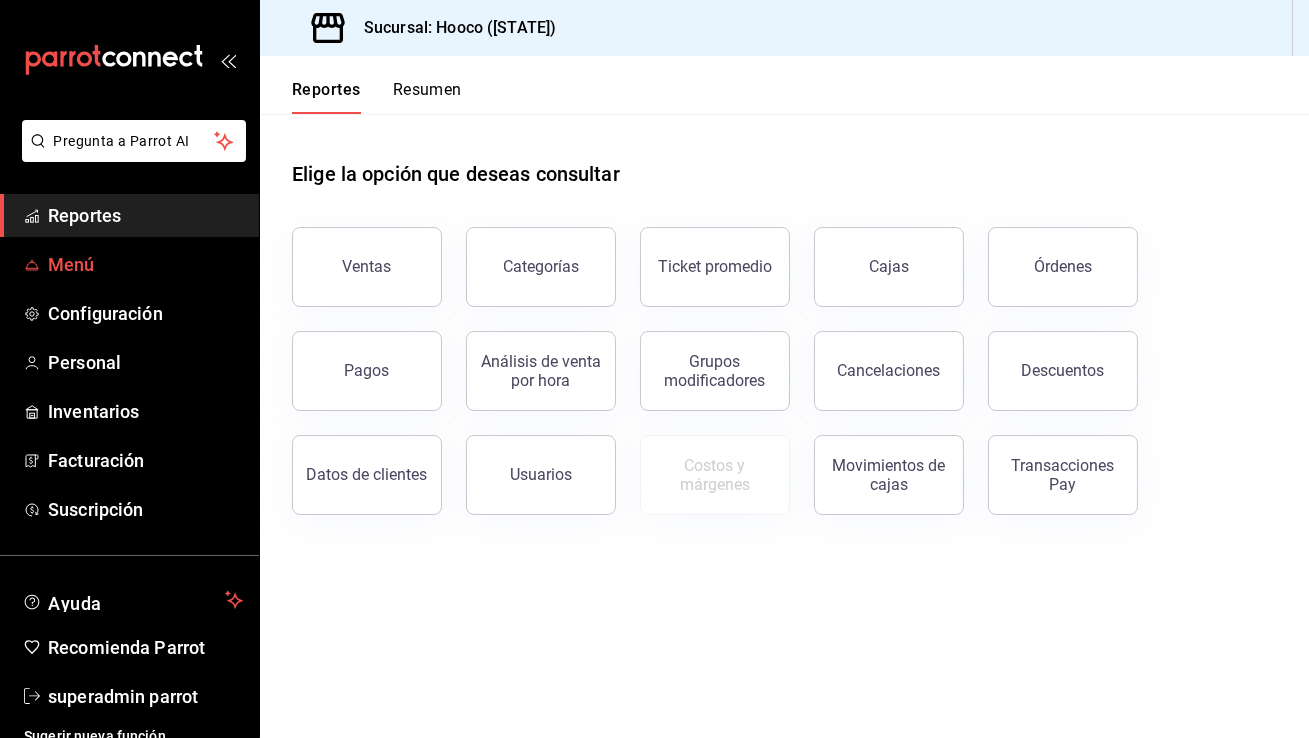 click on "Menú" at bounding box center [145, 264] 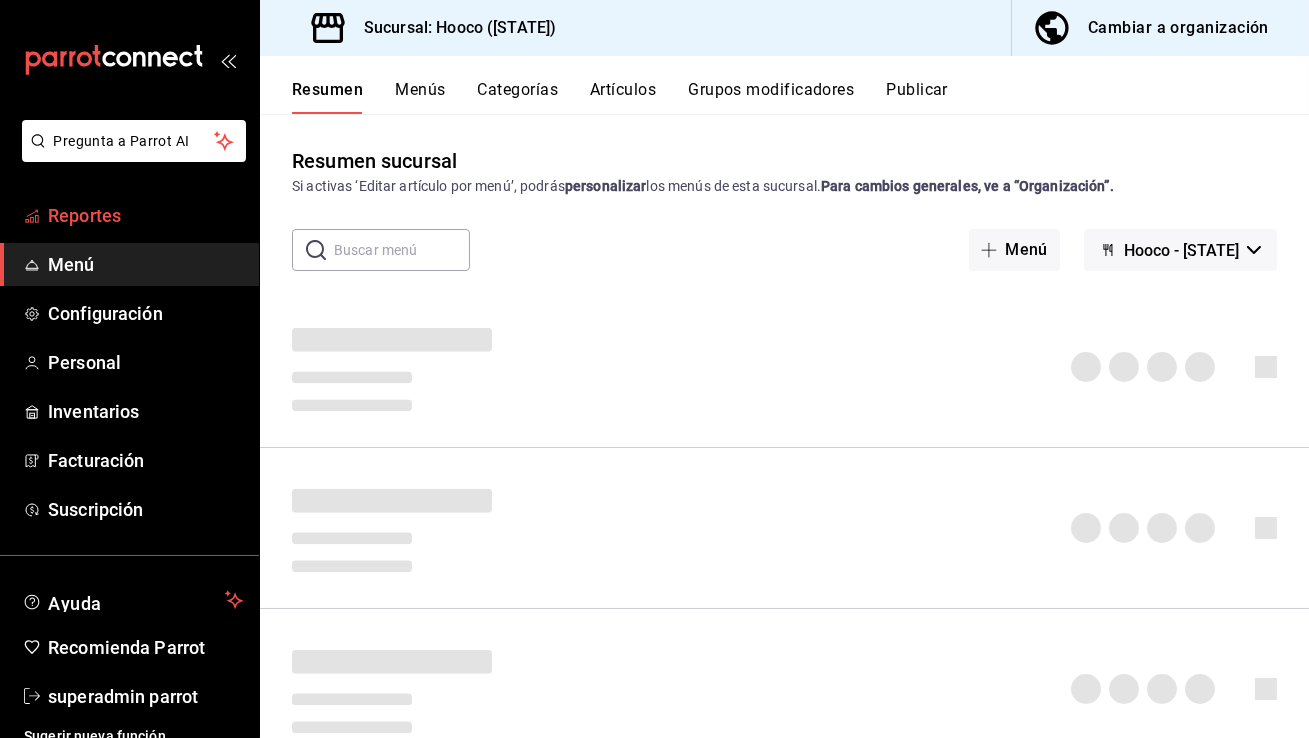 click on "Reportes" at bounding box center [145, 215] 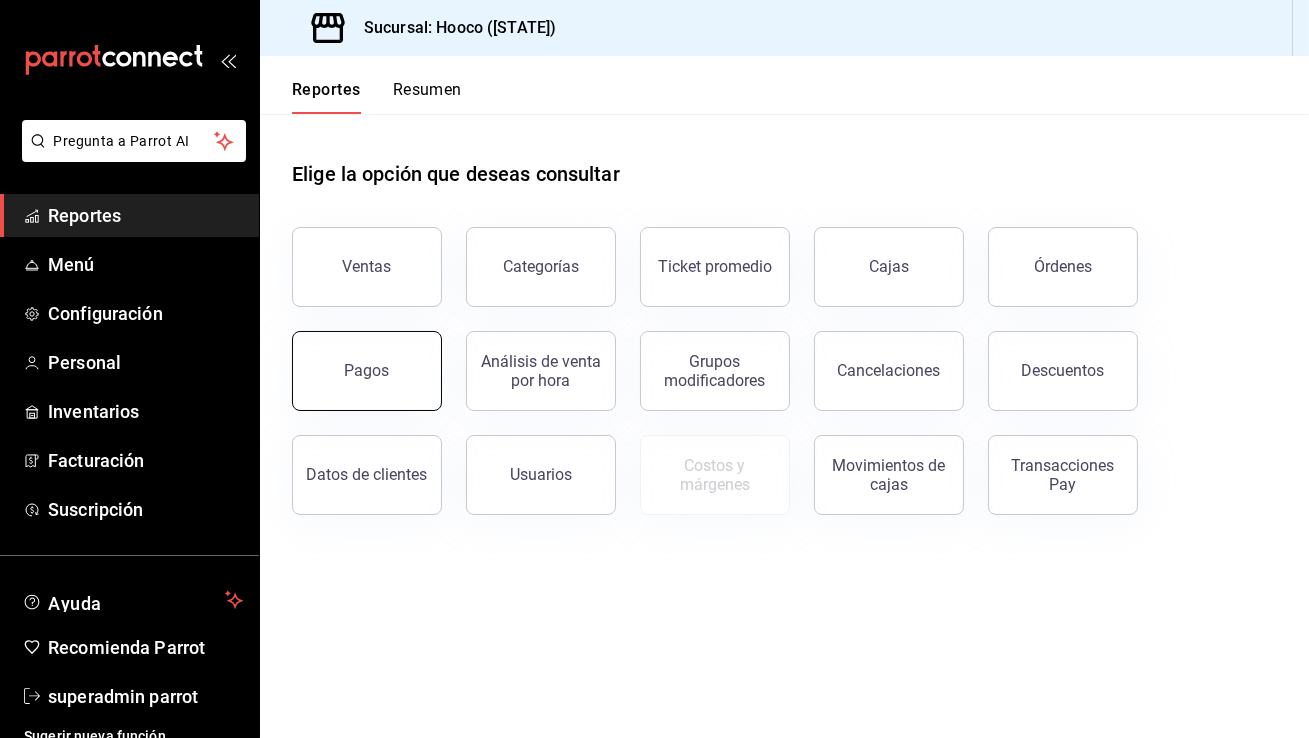 click on "Pagos" at bounding box center [367, 371] 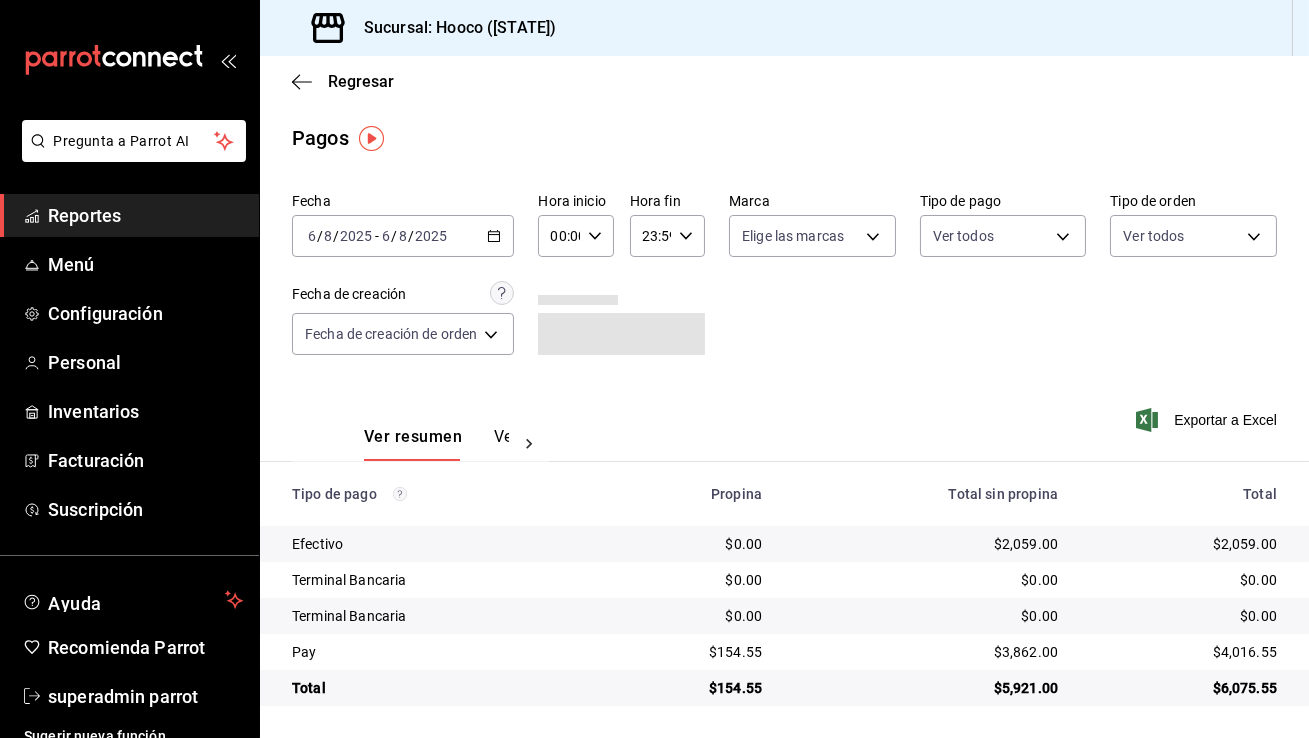 click 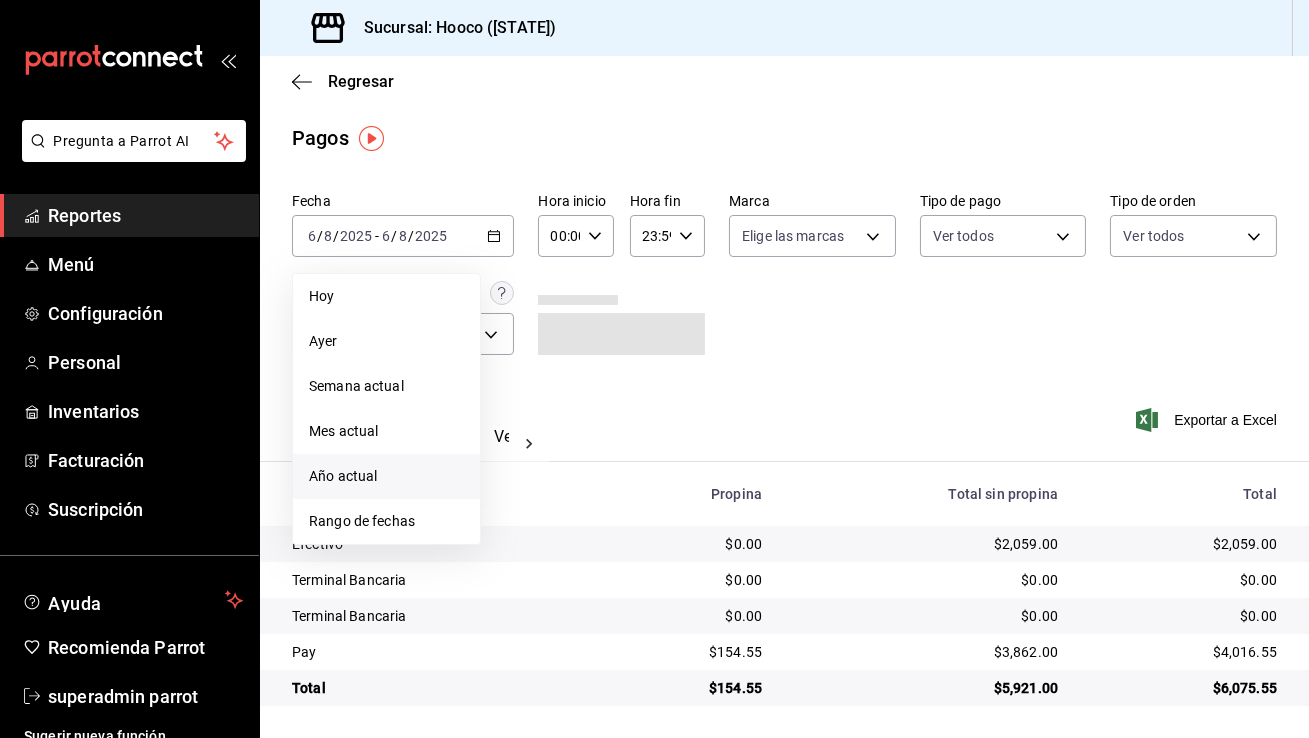 click on "Año actual" at bounding box center (386, 476) 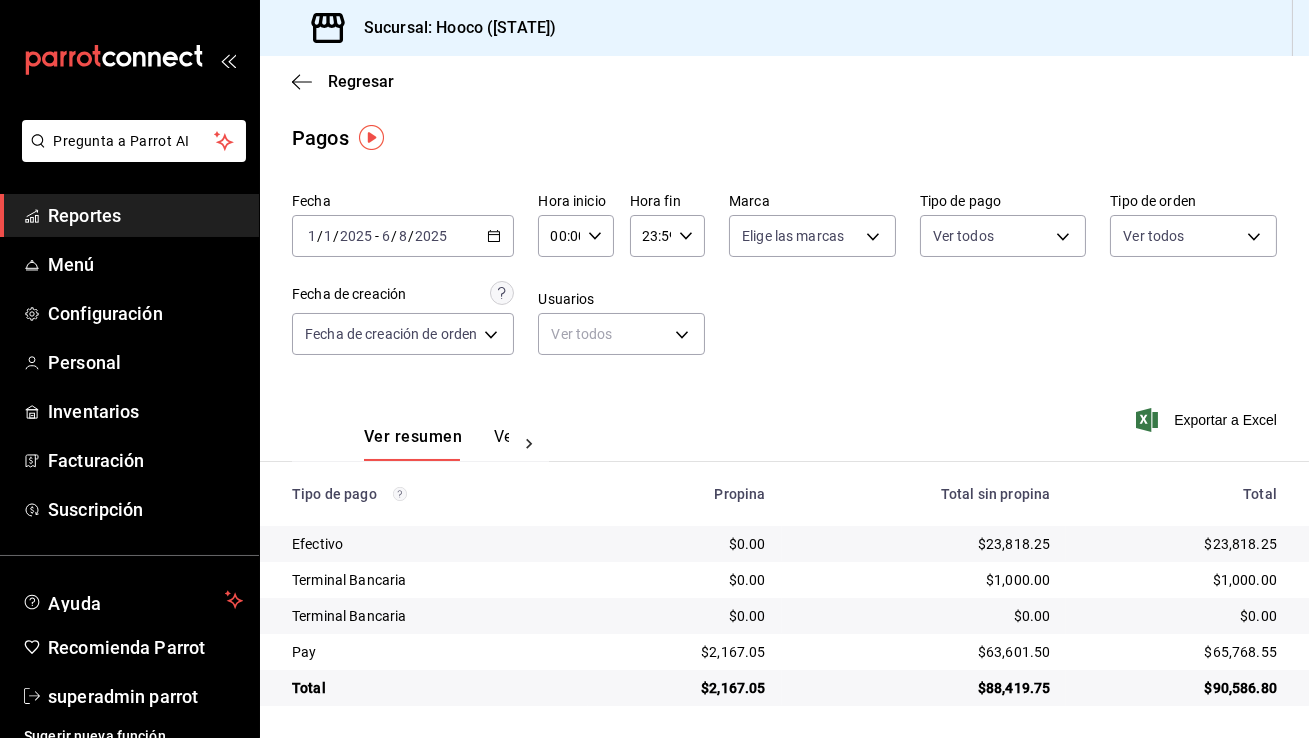 scroll, scrollTop: 0, scrollLeft: 0, axis: both 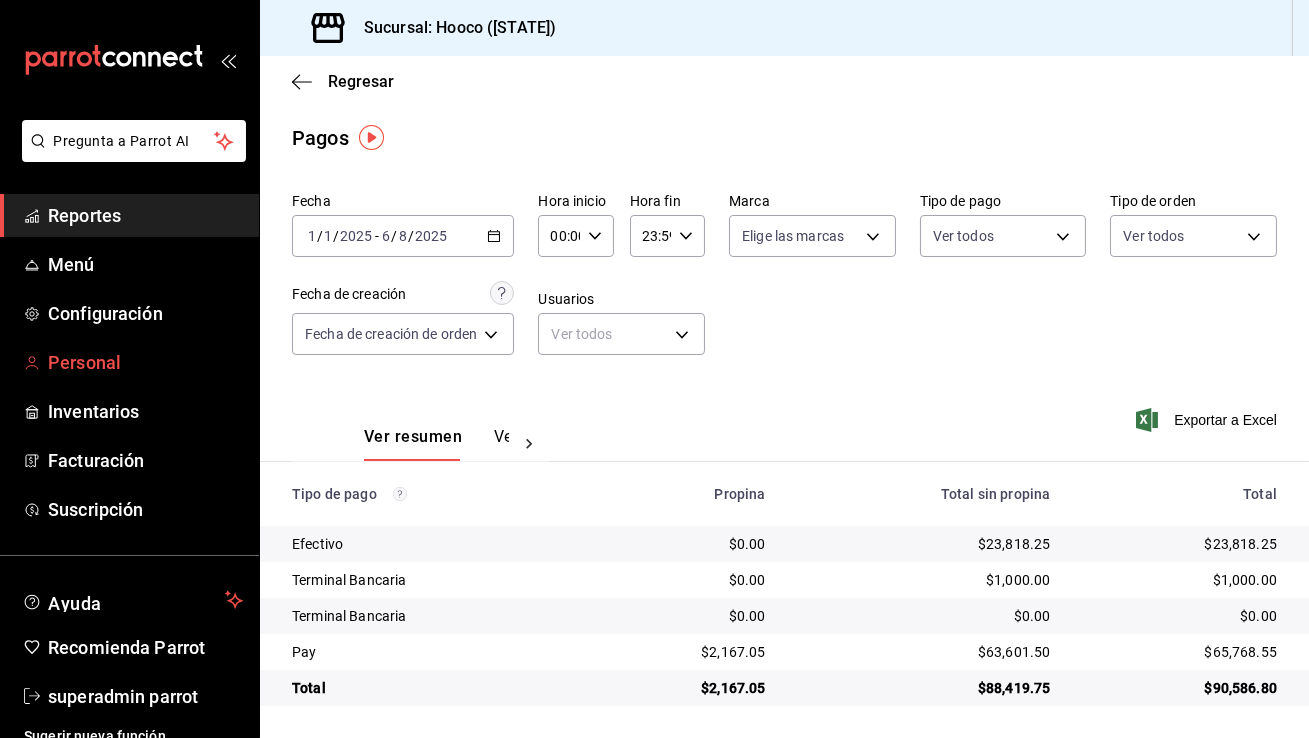 click on "Personal" at bounding box center (145, 362) 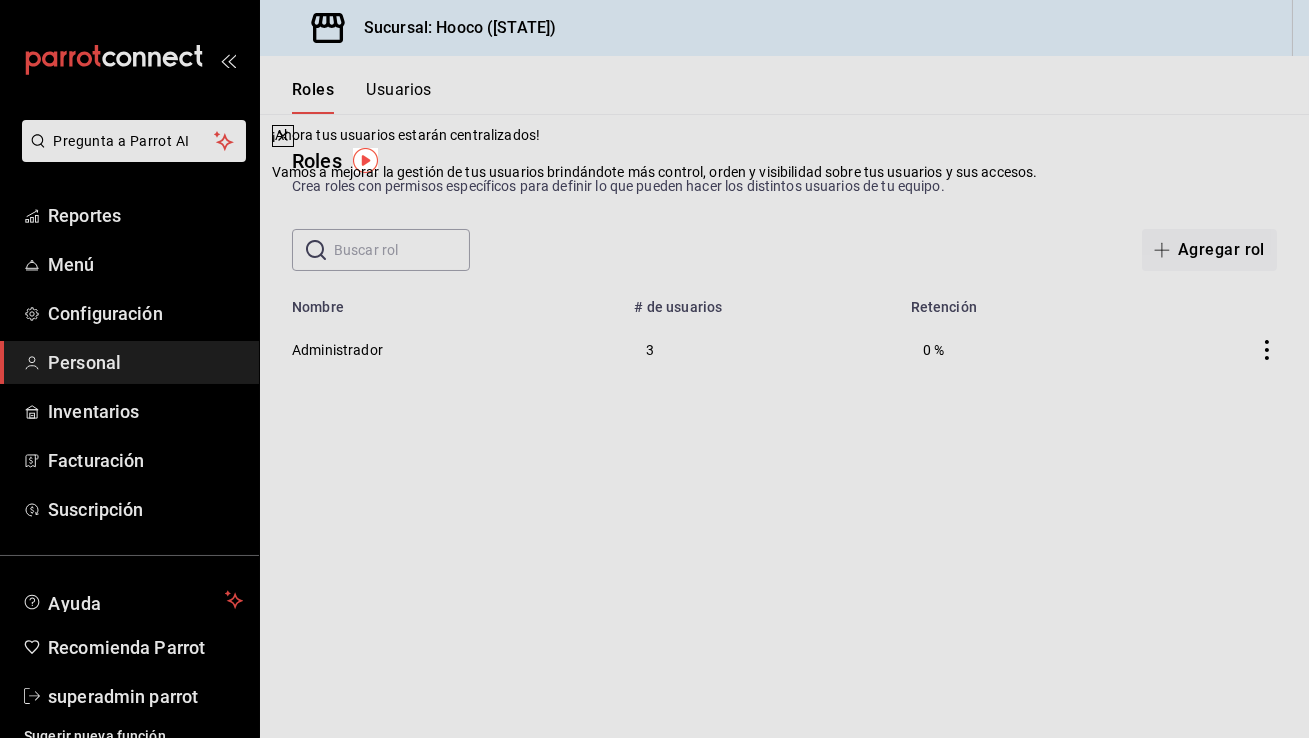 click 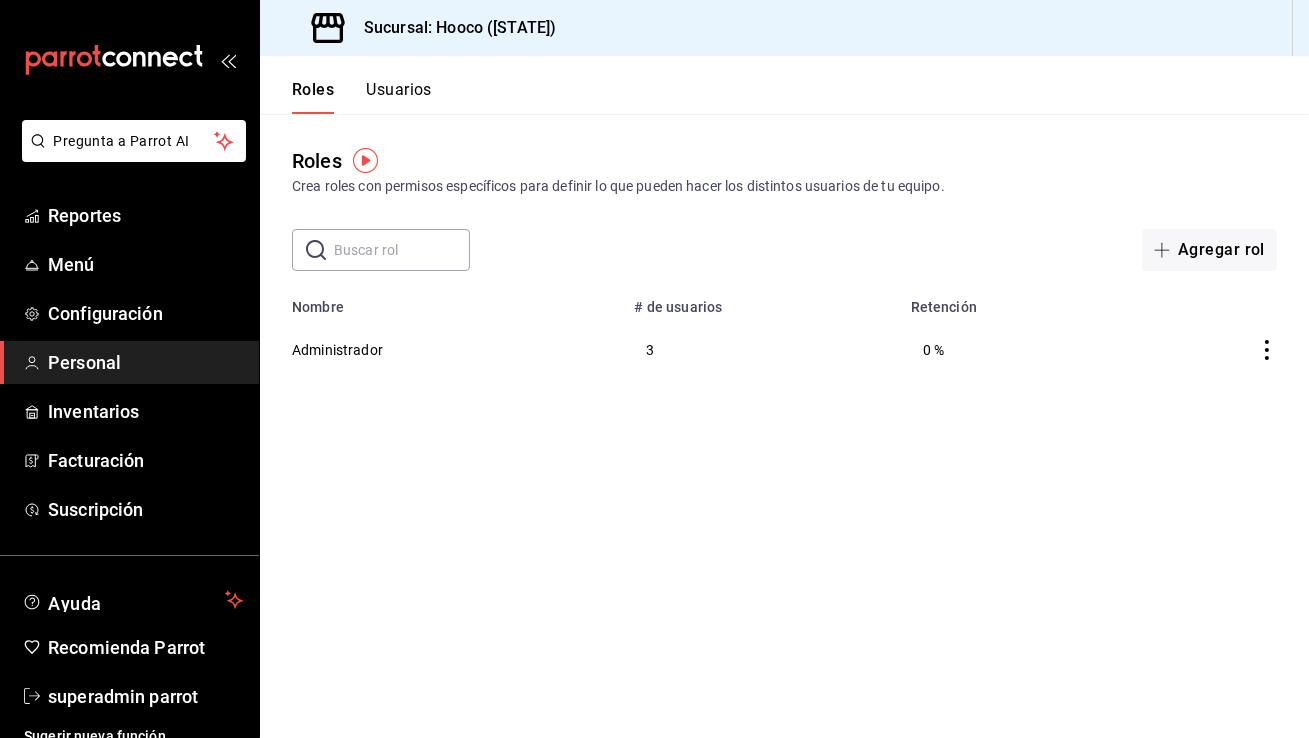 click on "Usuarios" at bounding box center [399, 97] 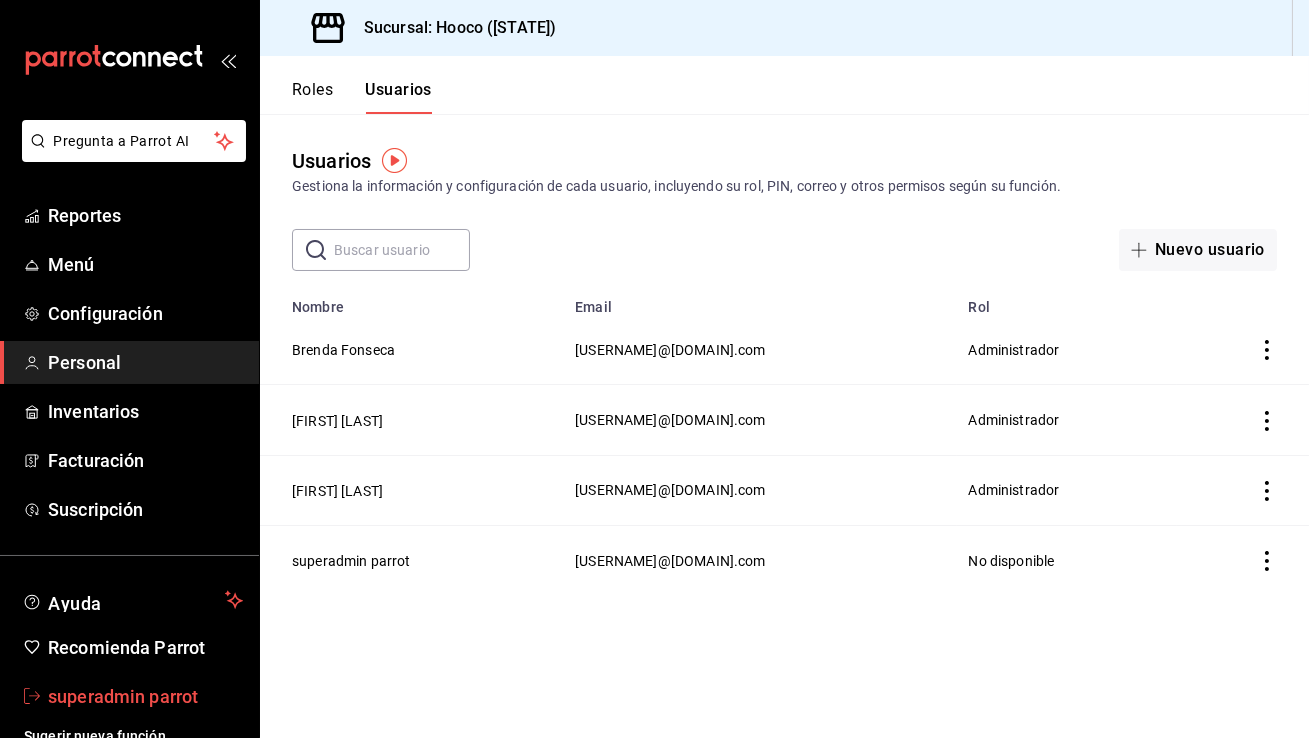 click on "superadmin parrot" at bounding box center (145, 696) 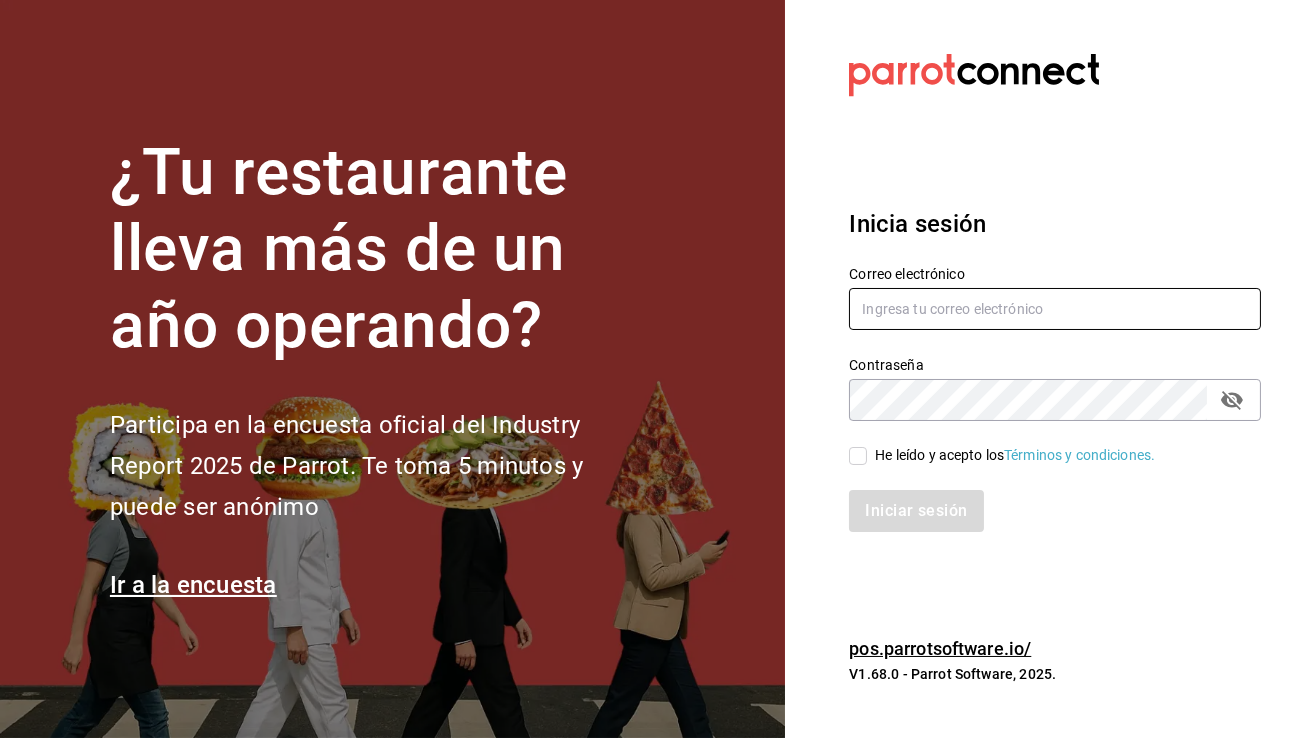 click at bounding box center (1055, 309) 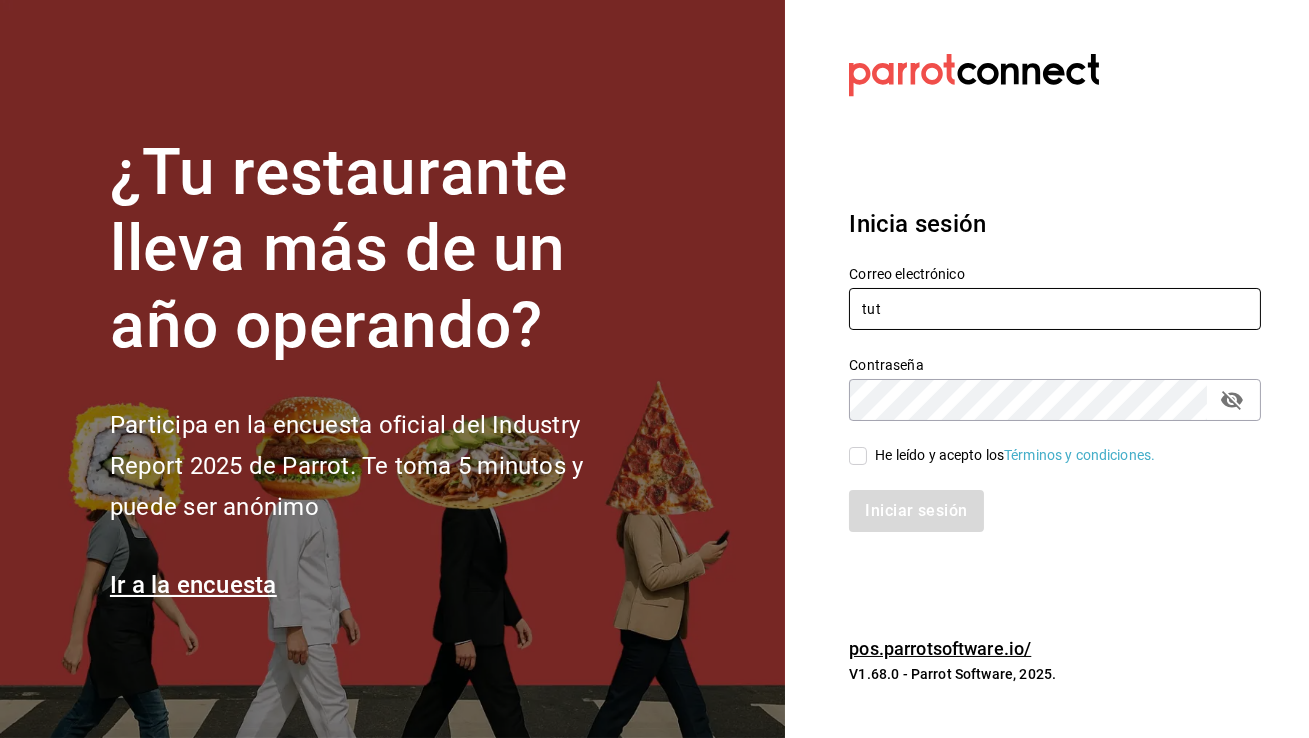 type on "[EMAIL]" 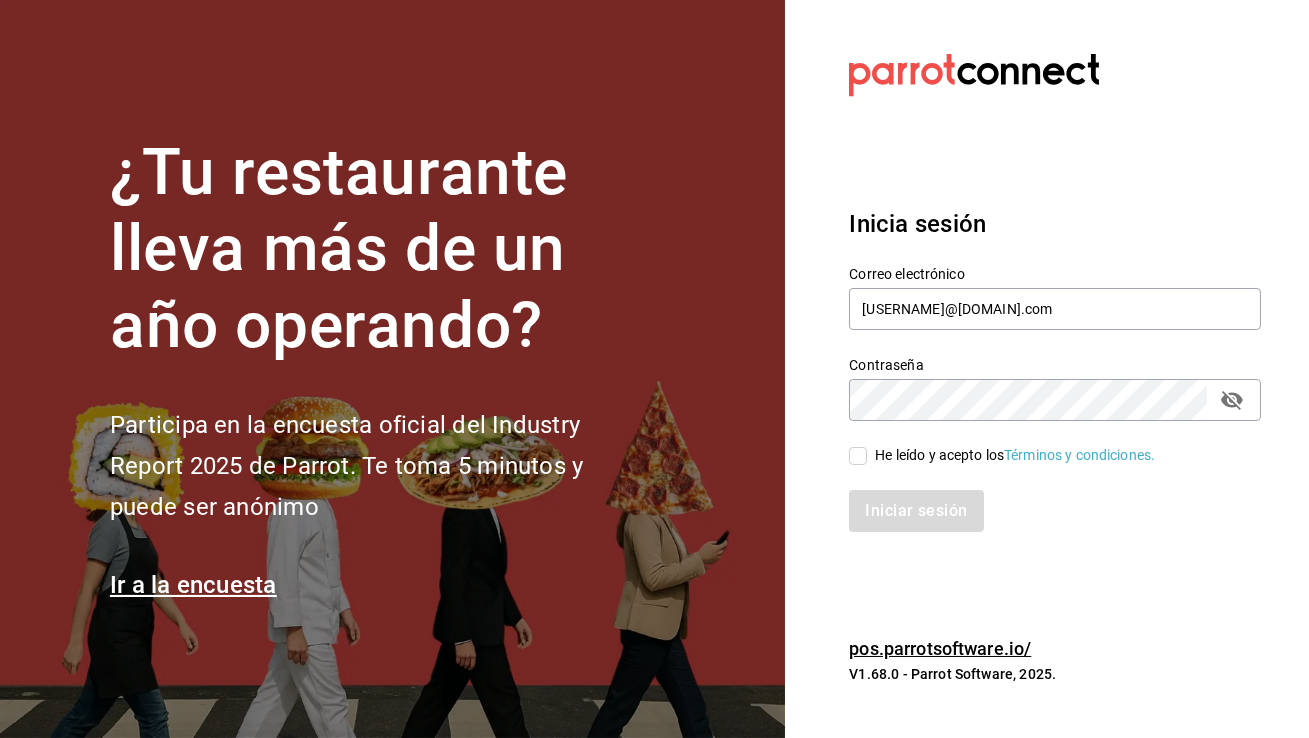 click on "He leído y acepto los  Términos y condiciones." at bounding box center (1002, 455) 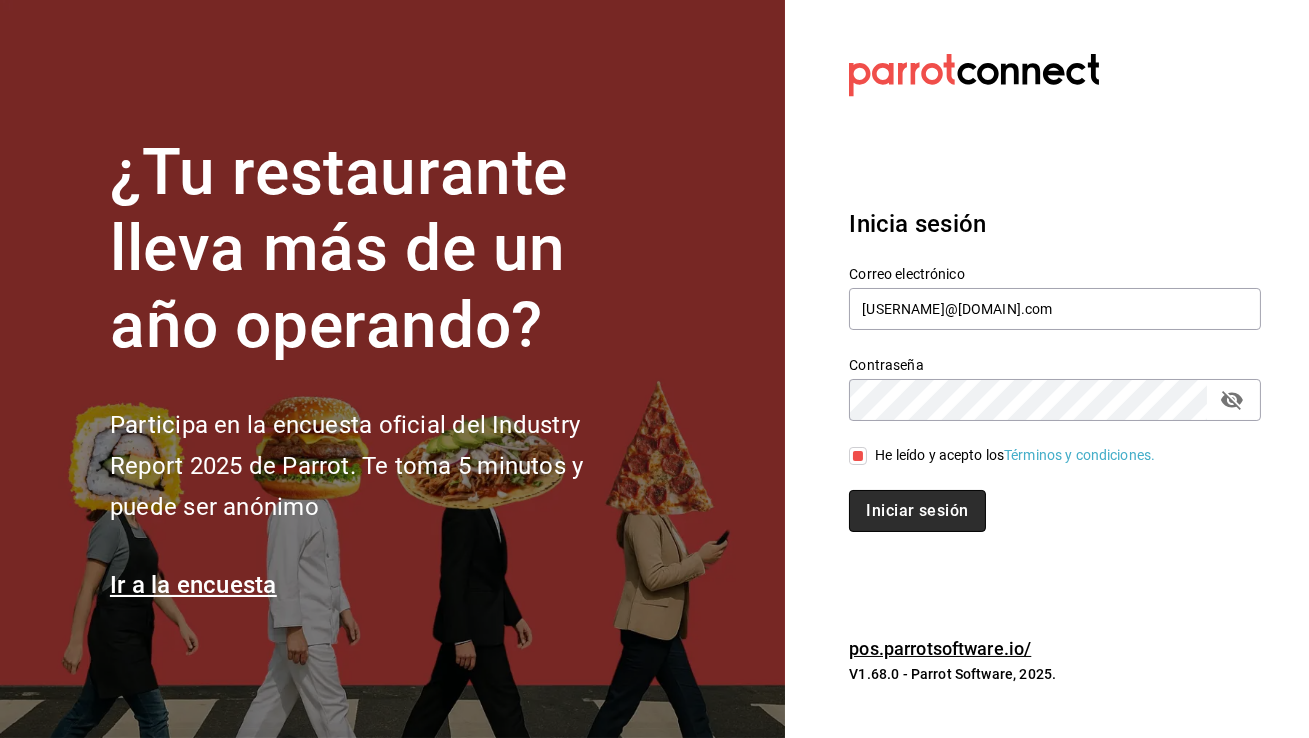 click on "Iniciar sesión" at bounding box center [917, 511] 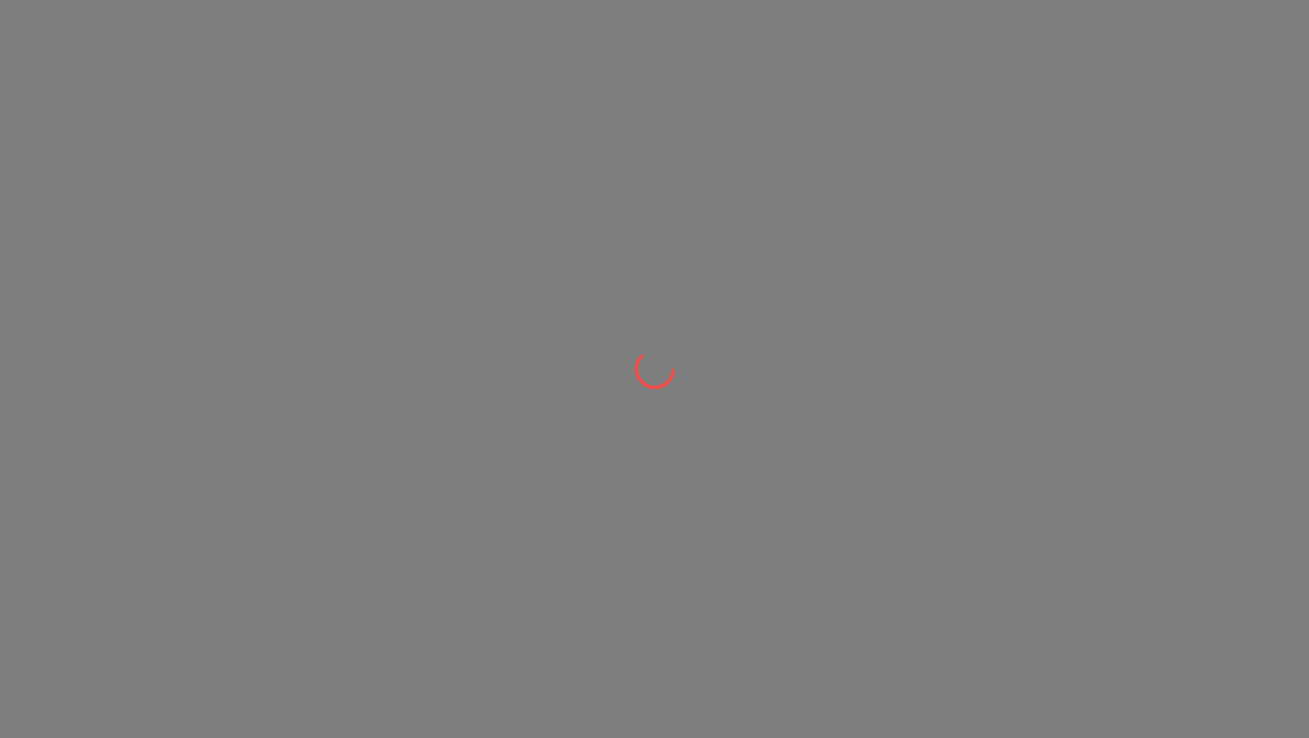 scroll, scrollTop: 0, scrollLeft: 0, axis: both 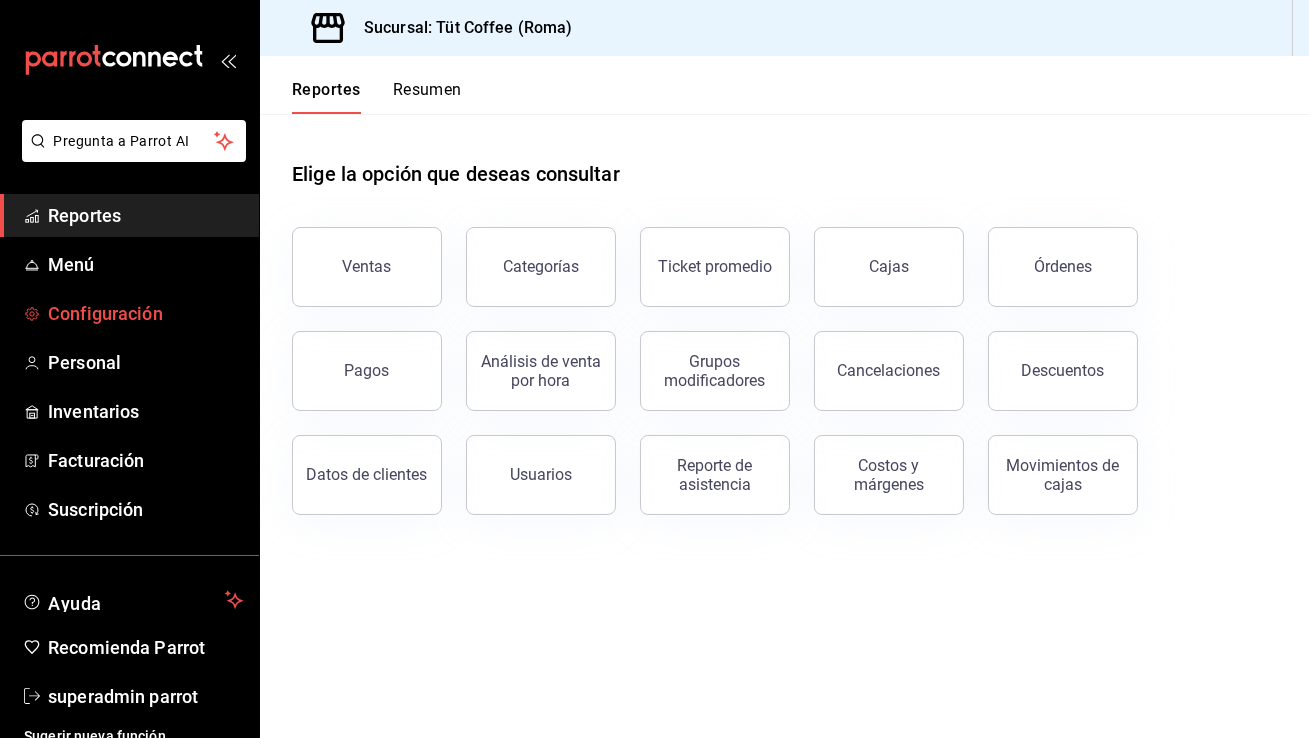 click on "Configuración" at bounding box center (129, 313) 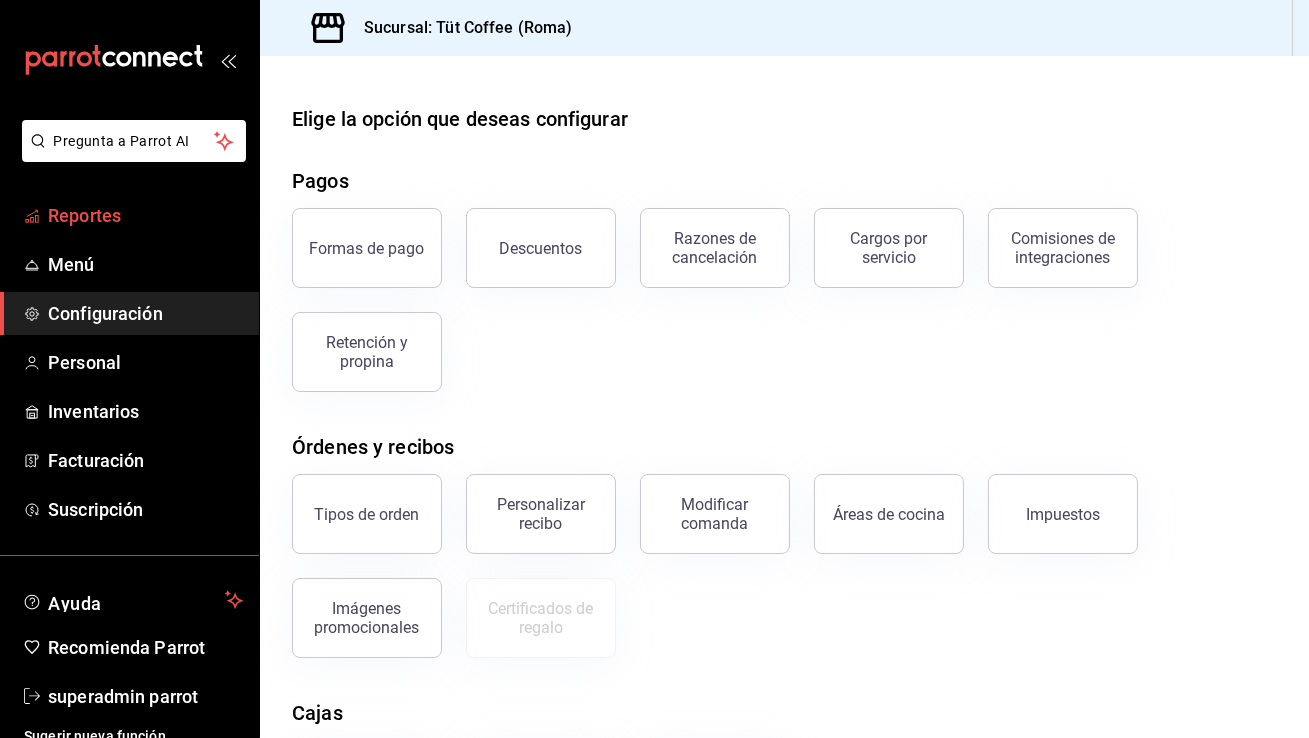 click on "Reportes" at bounding box center [145, 215] 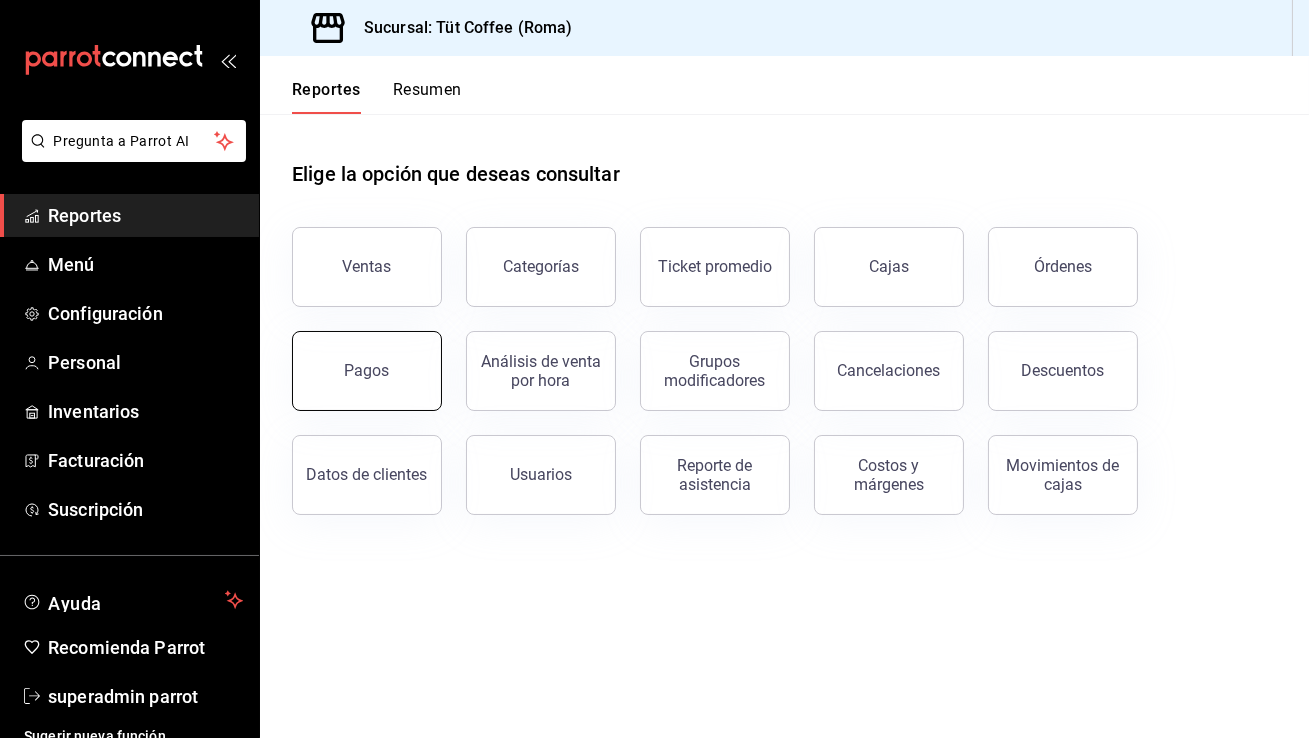click on "Pagos" at bounding box center (367, 371) 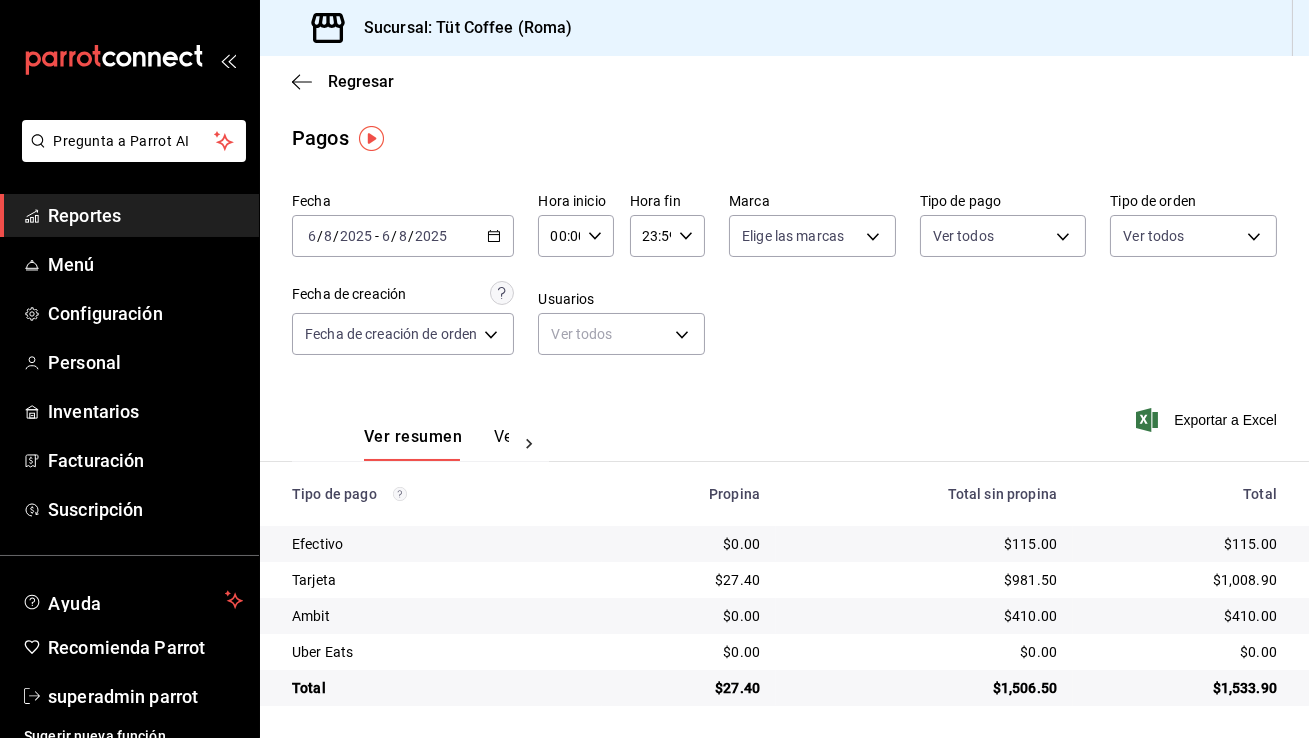 click 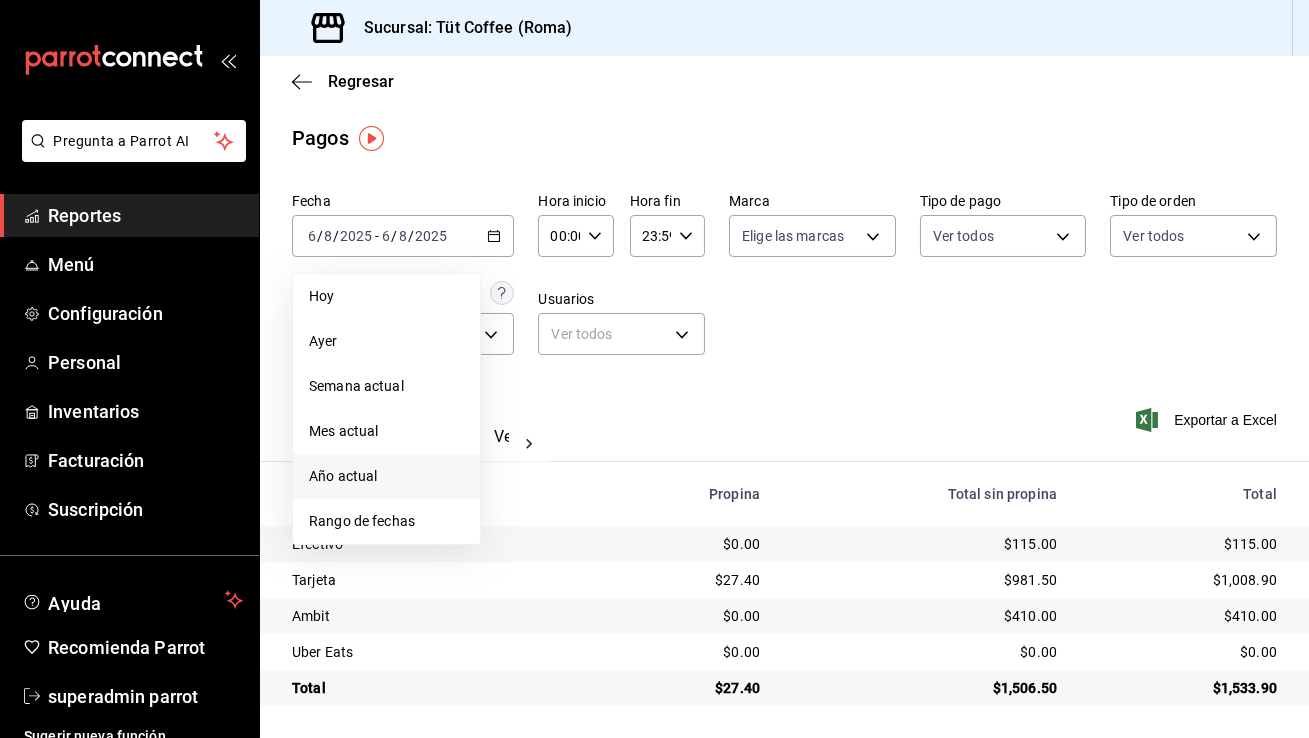 click on "Año actual" at bounding box center [386, 476] 